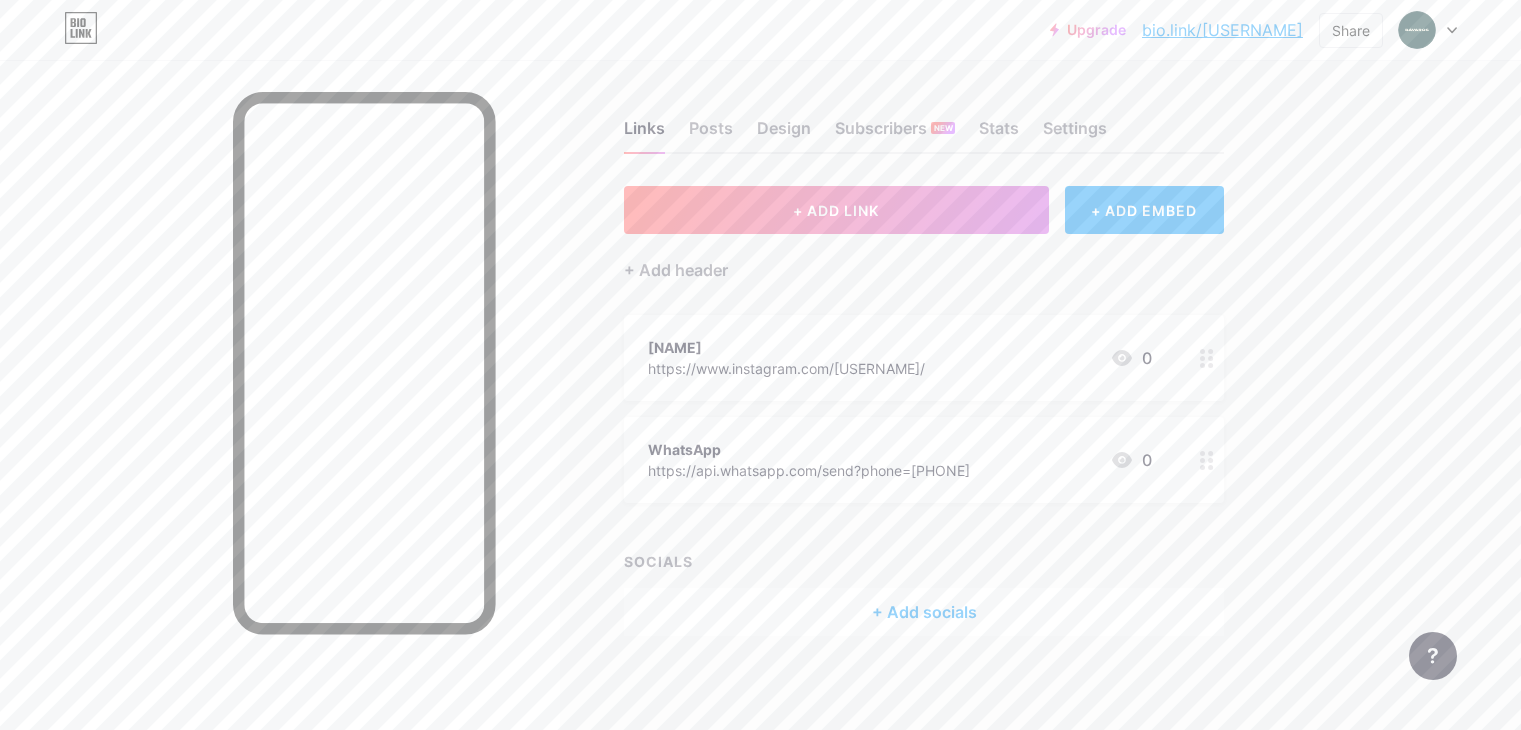 scroll, scrollTop: 4, scrollLeft: 0, axis: vertical 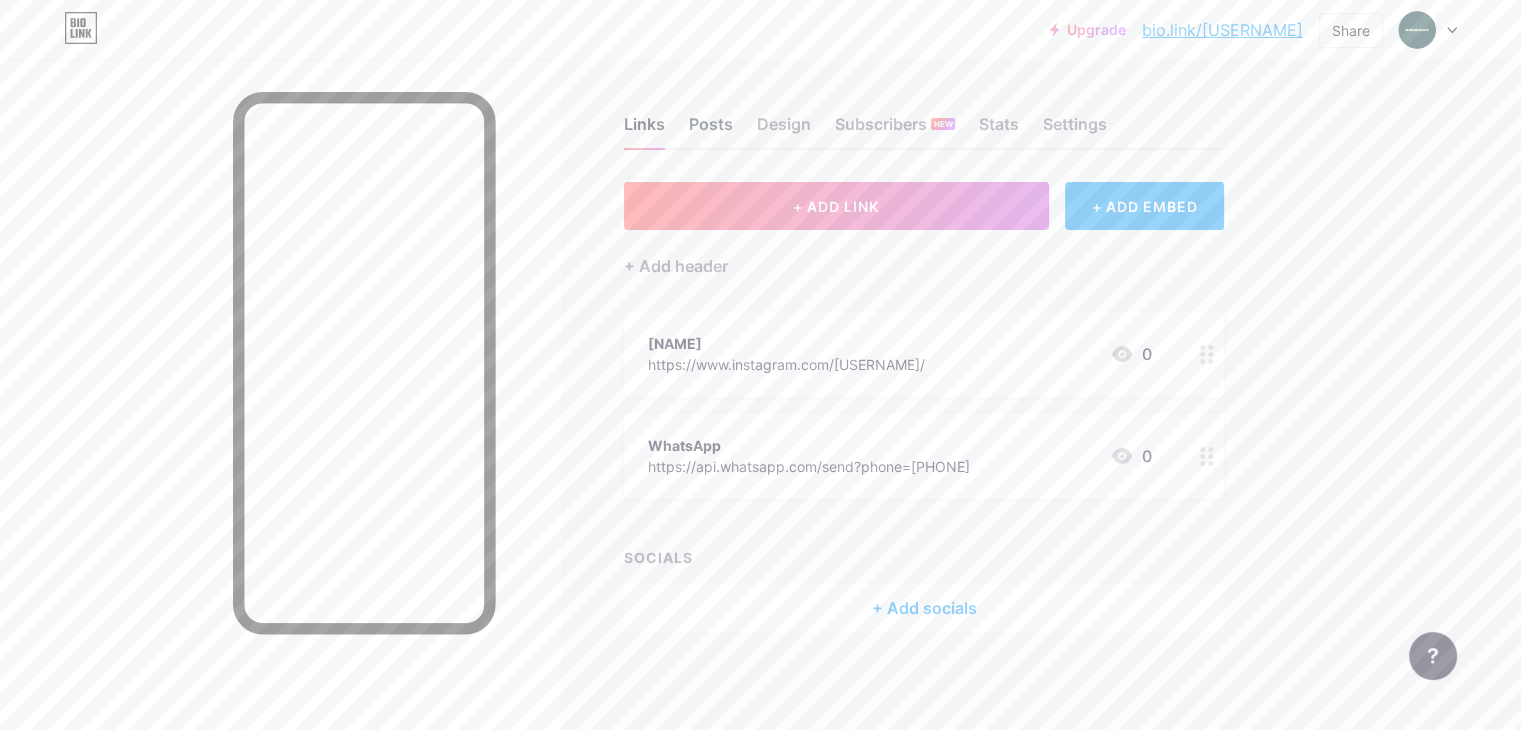 click on "Posts" at bounding box center (711, 130) 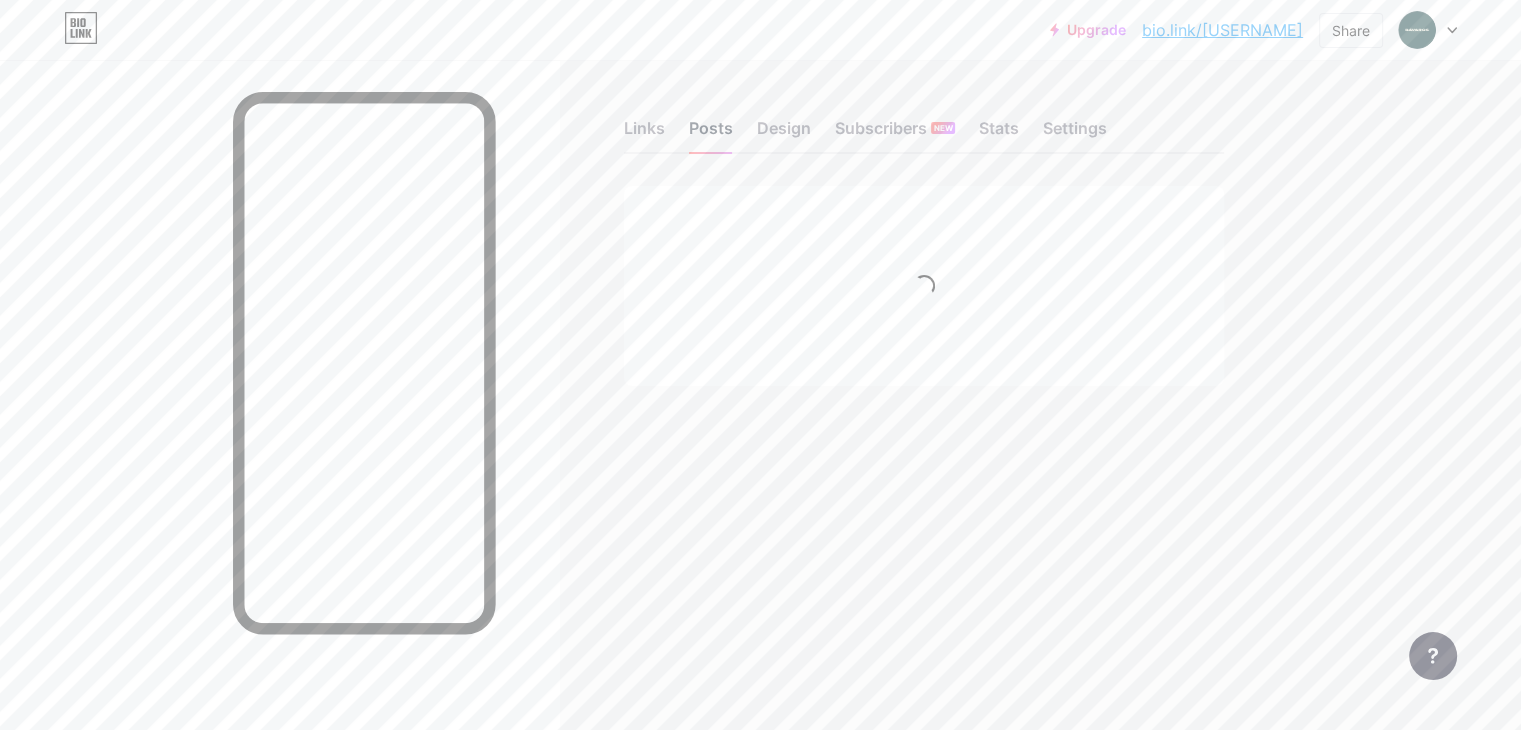 scroll, scrollTop: 0, scrollLeft: 0, axis: both 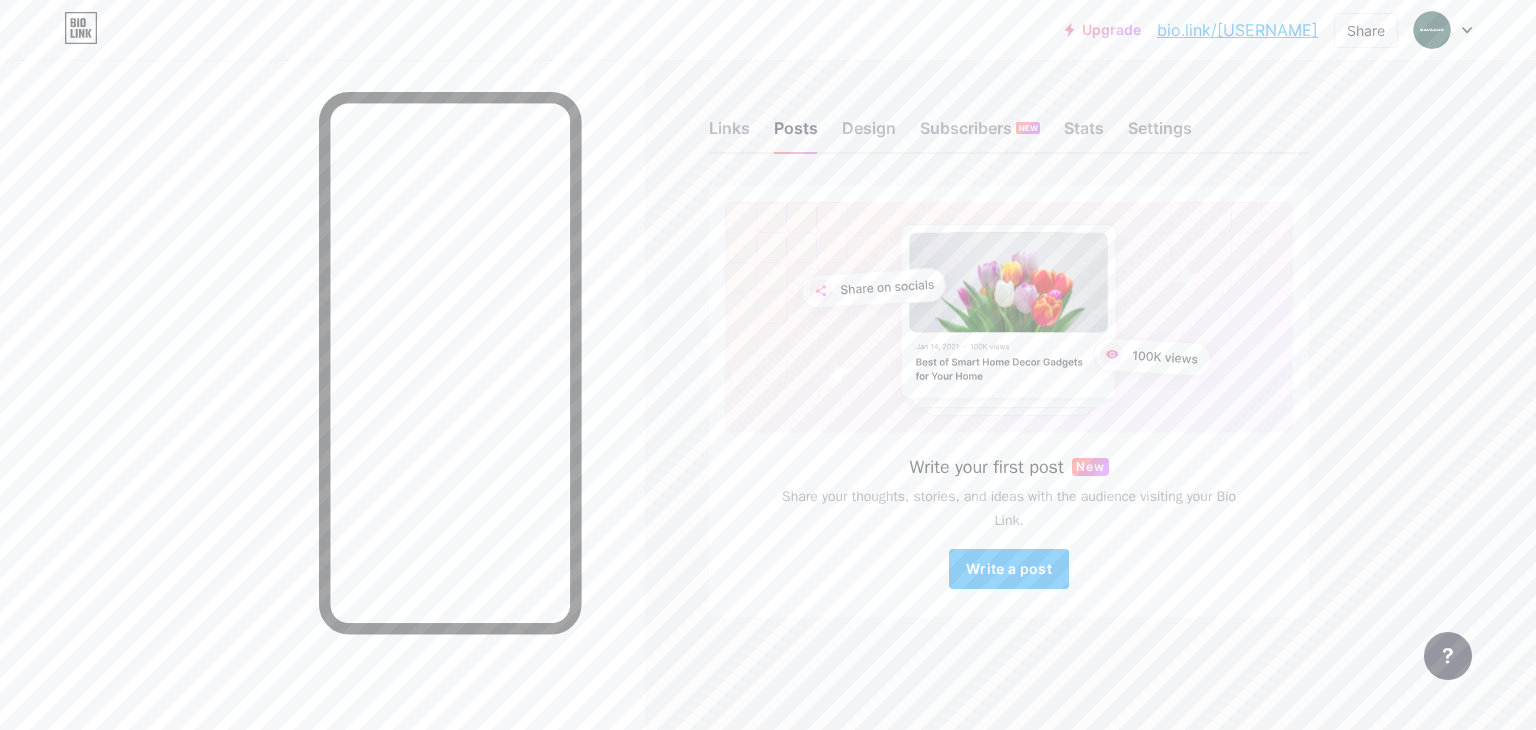 click on "bio.link/[USERNAME]" at bounding box center [1237, 30] 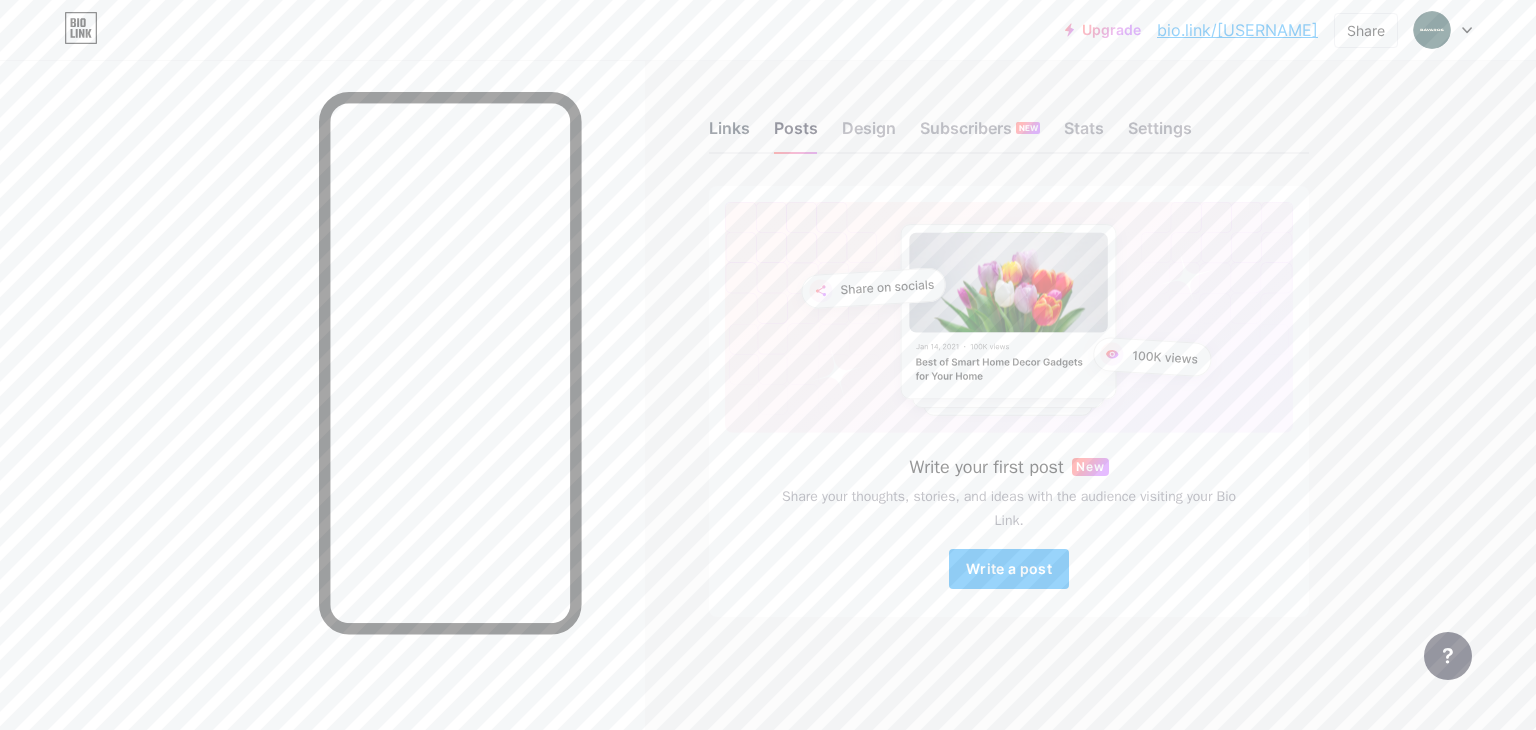 click on "Links" at bounding box center (729, 134) 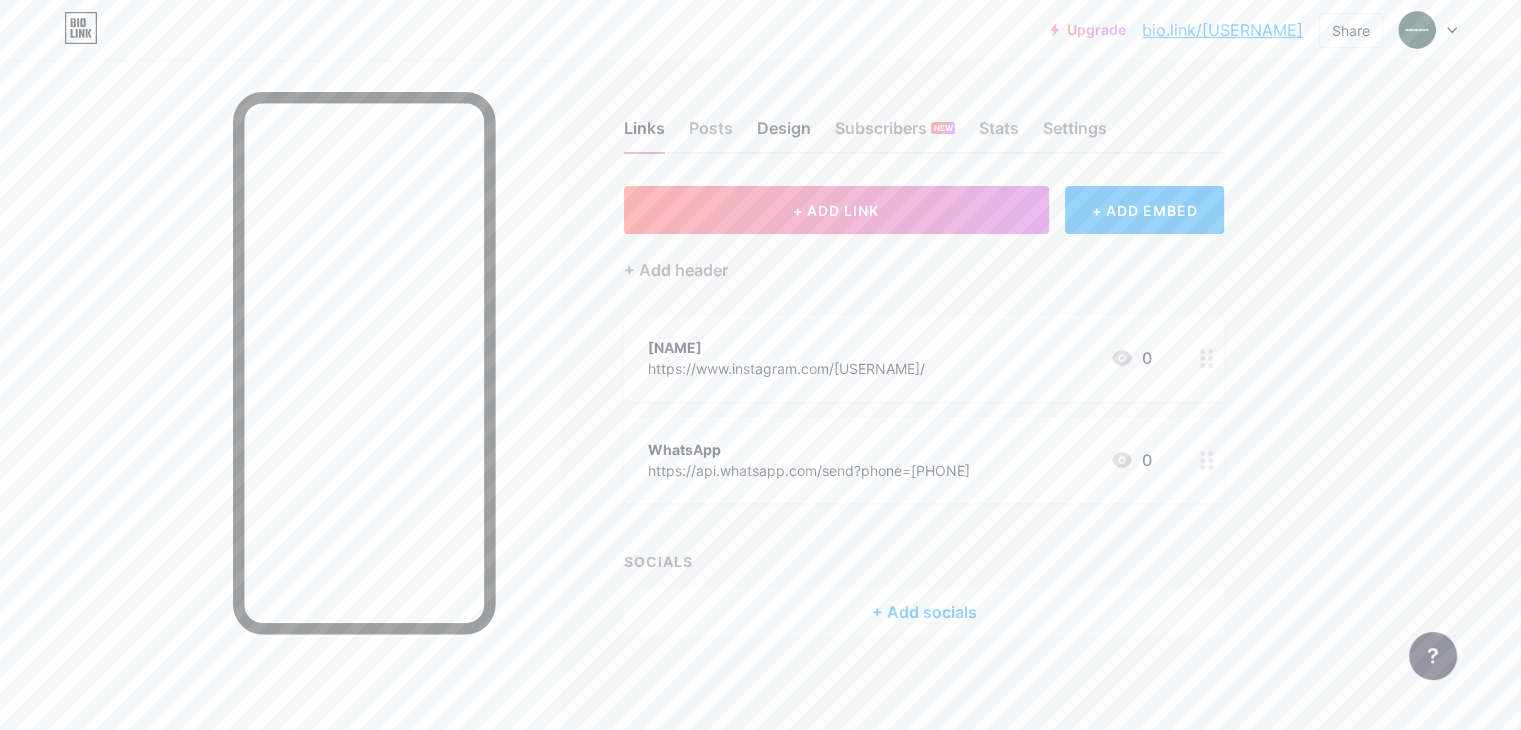 click on "Design" at bounding box center (784, 134) 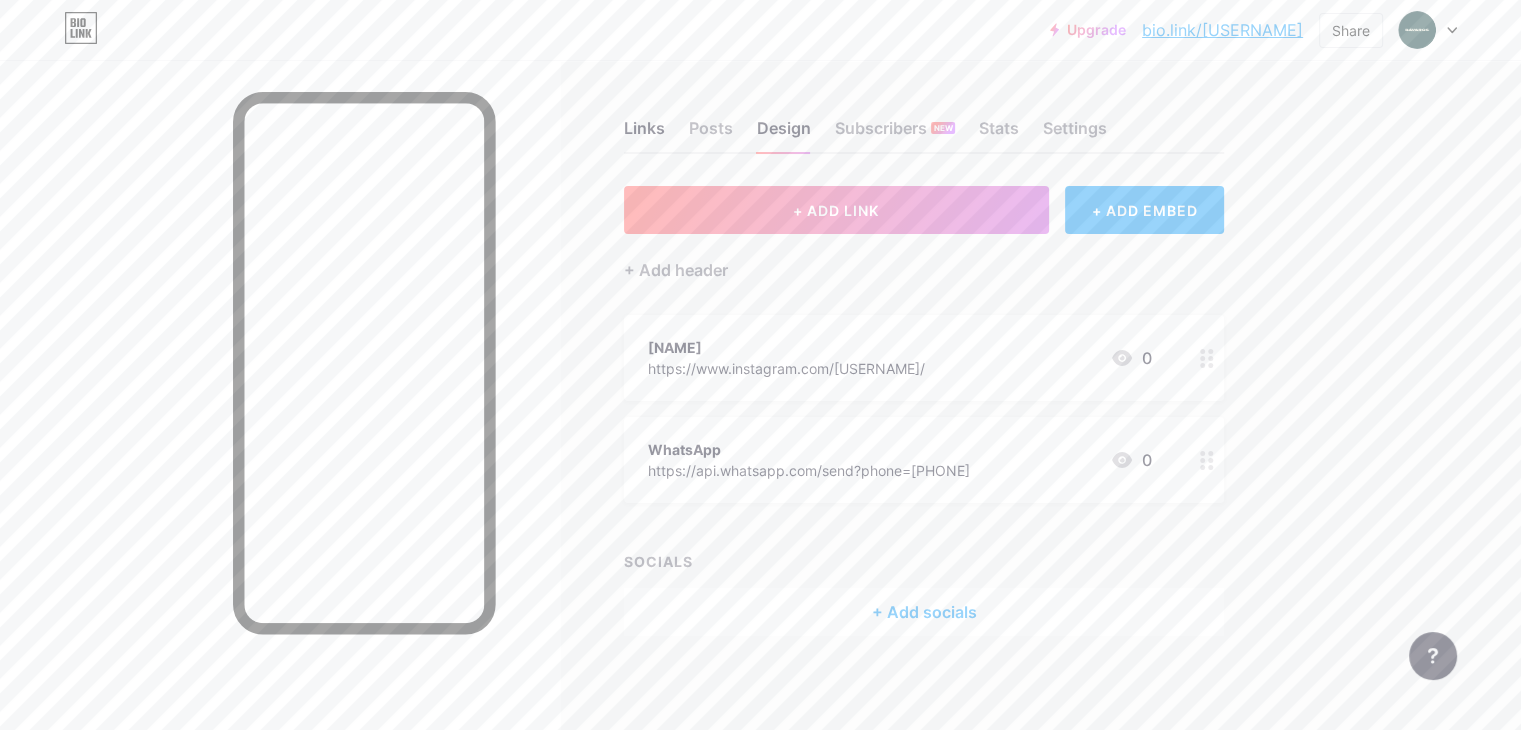 click on "+ Add socials" at bounding box center (924, 612) 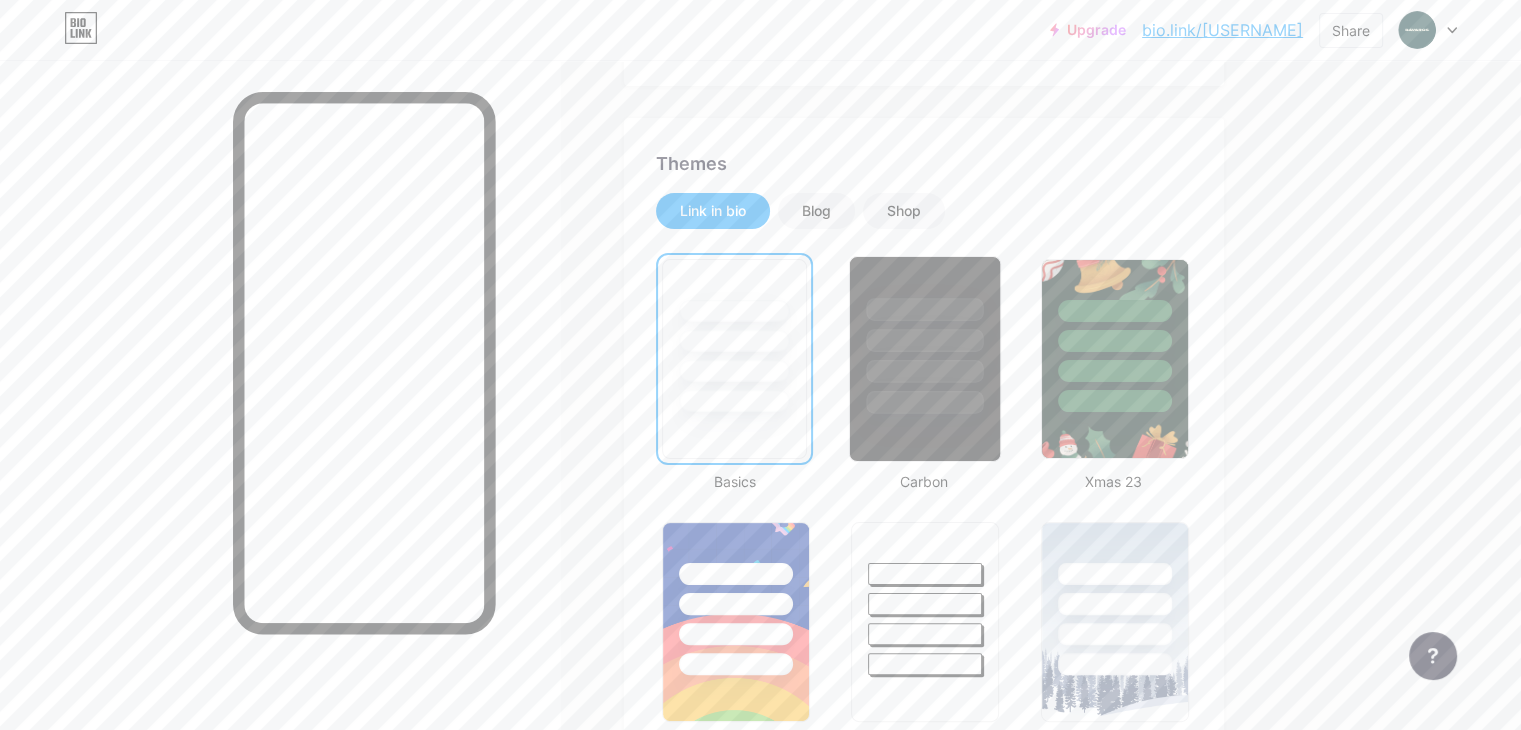 scroll, scrollTop: 500, scrollLeft: 0, axis: vertical 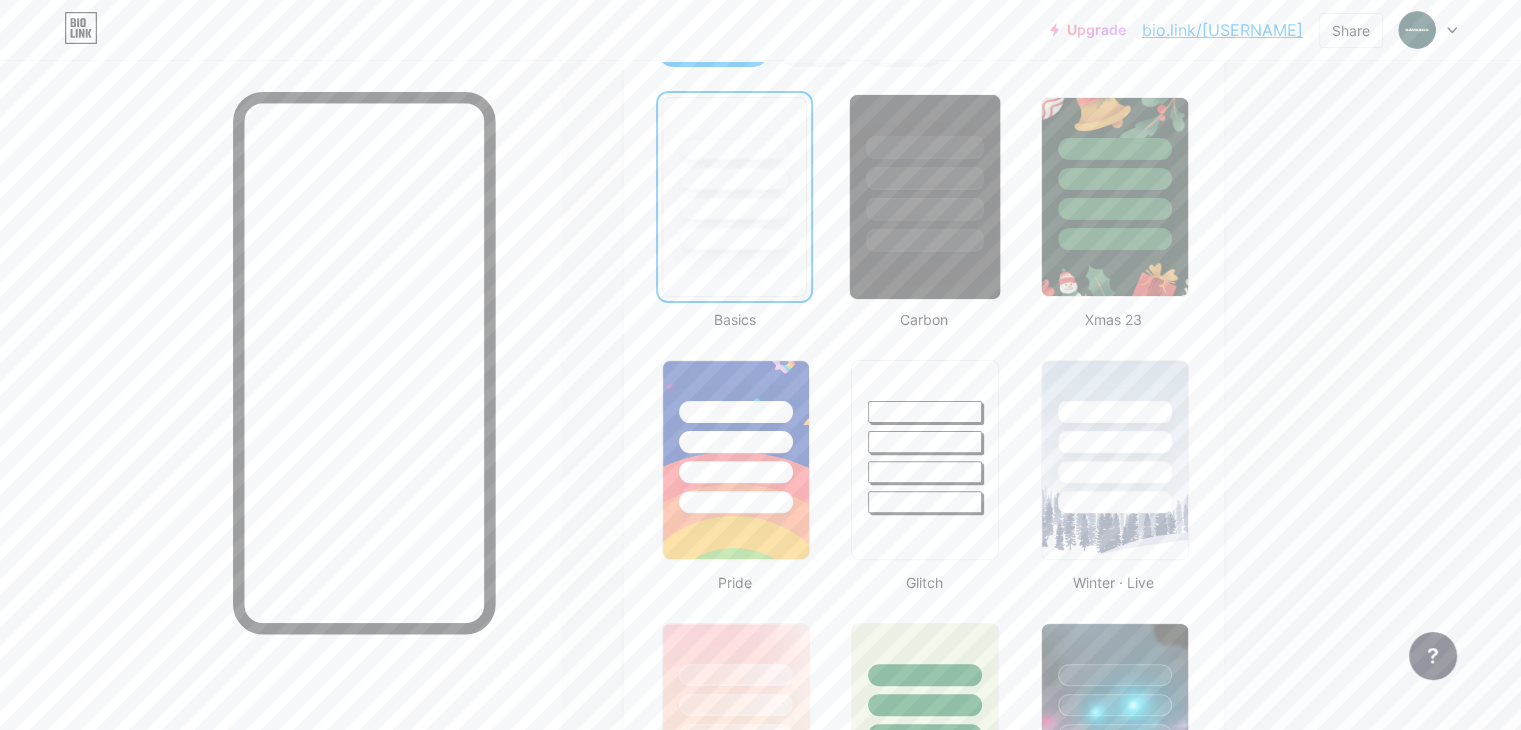 click at bounding box center (925, 173) 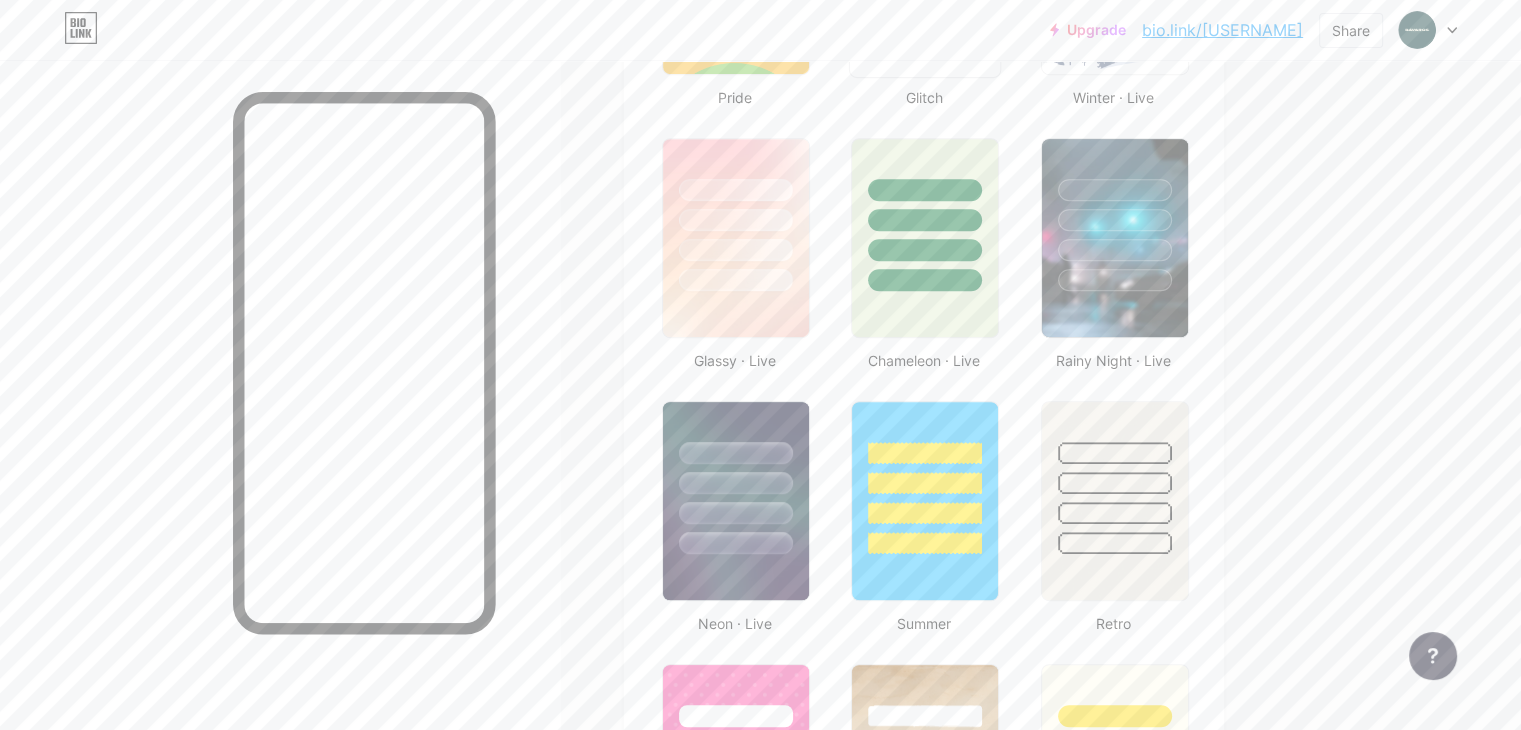 scroll, scrollTop: 1000, scrollLeft: 0, axis: vertical 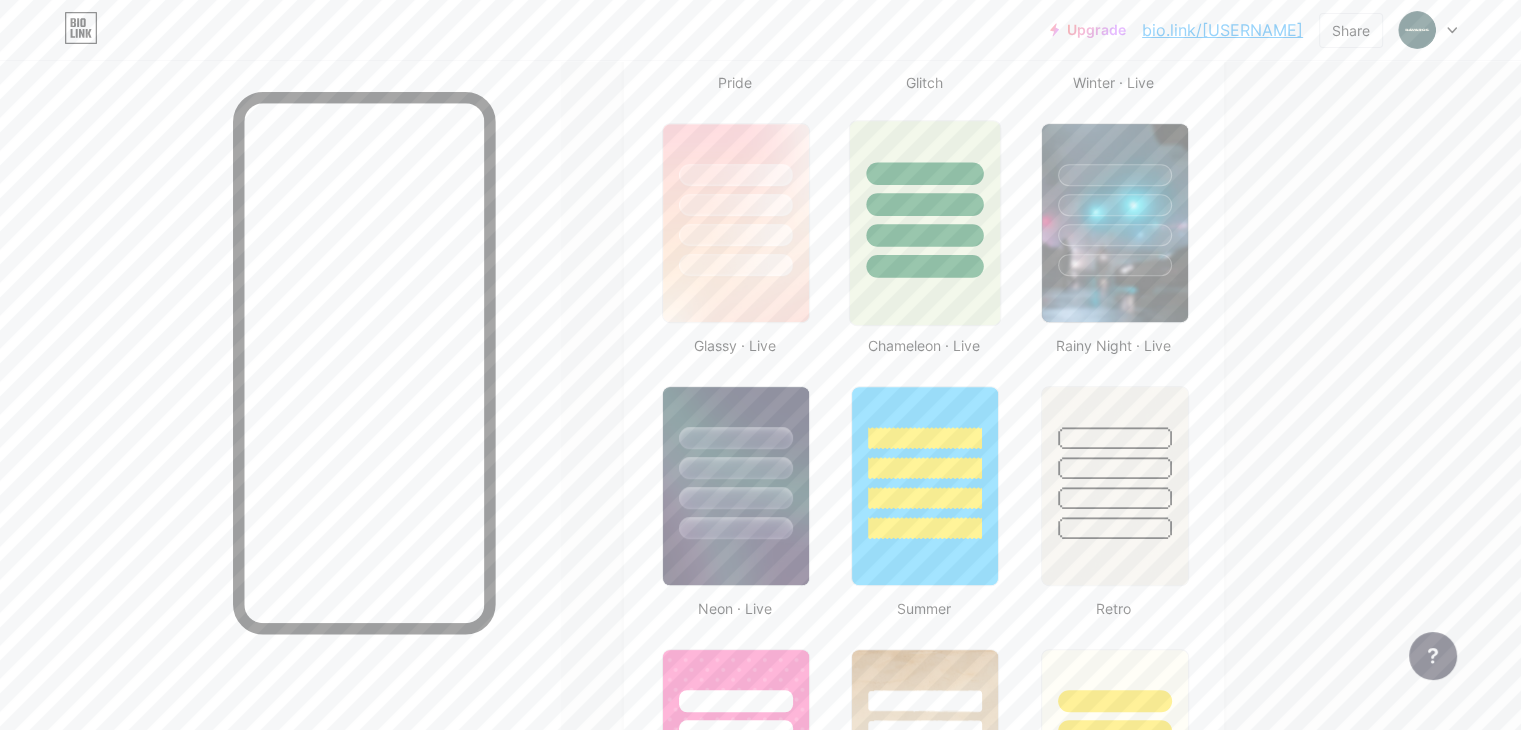 click at bounding box center (925, 266) 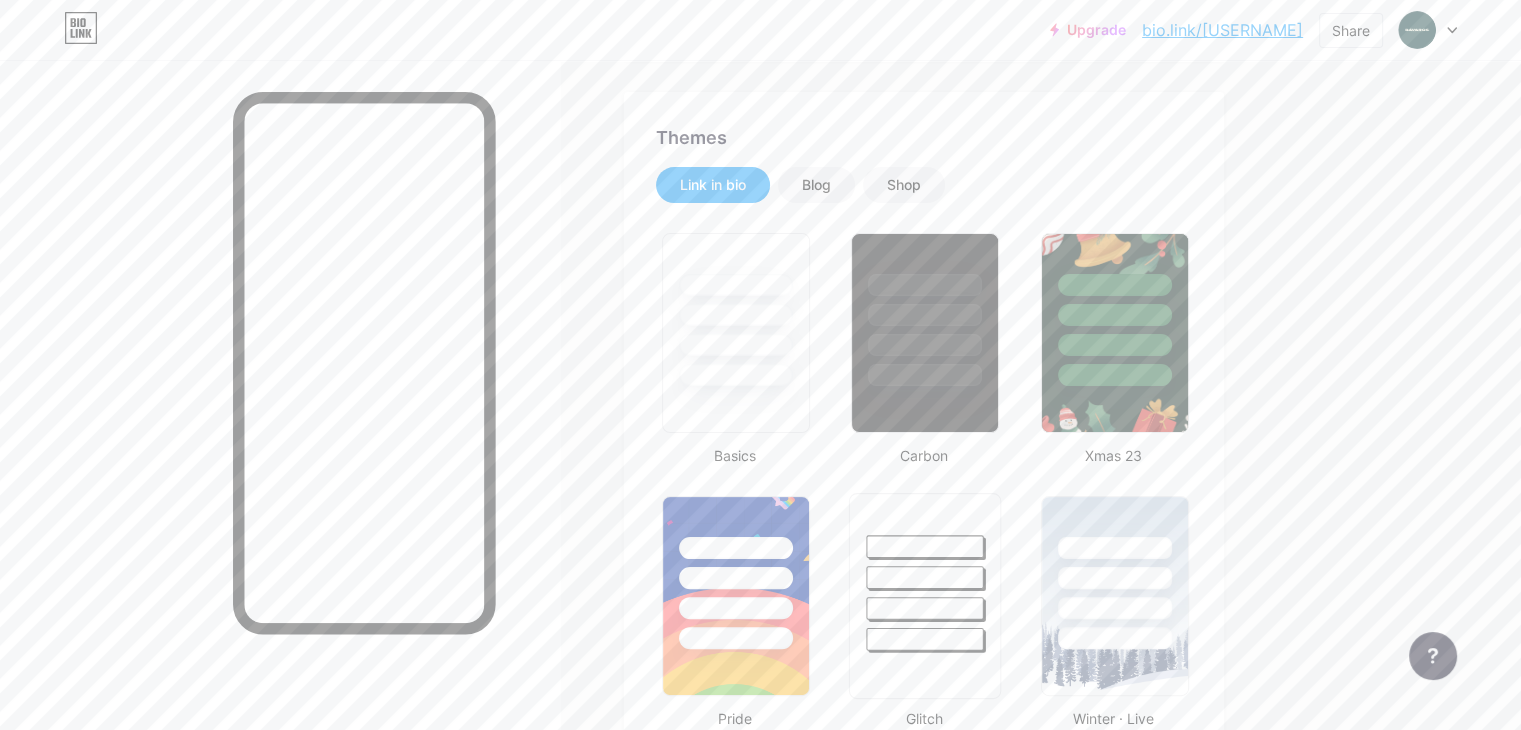 scroll, scrollTop: 360, scrollLeft: 0, axis: vertical 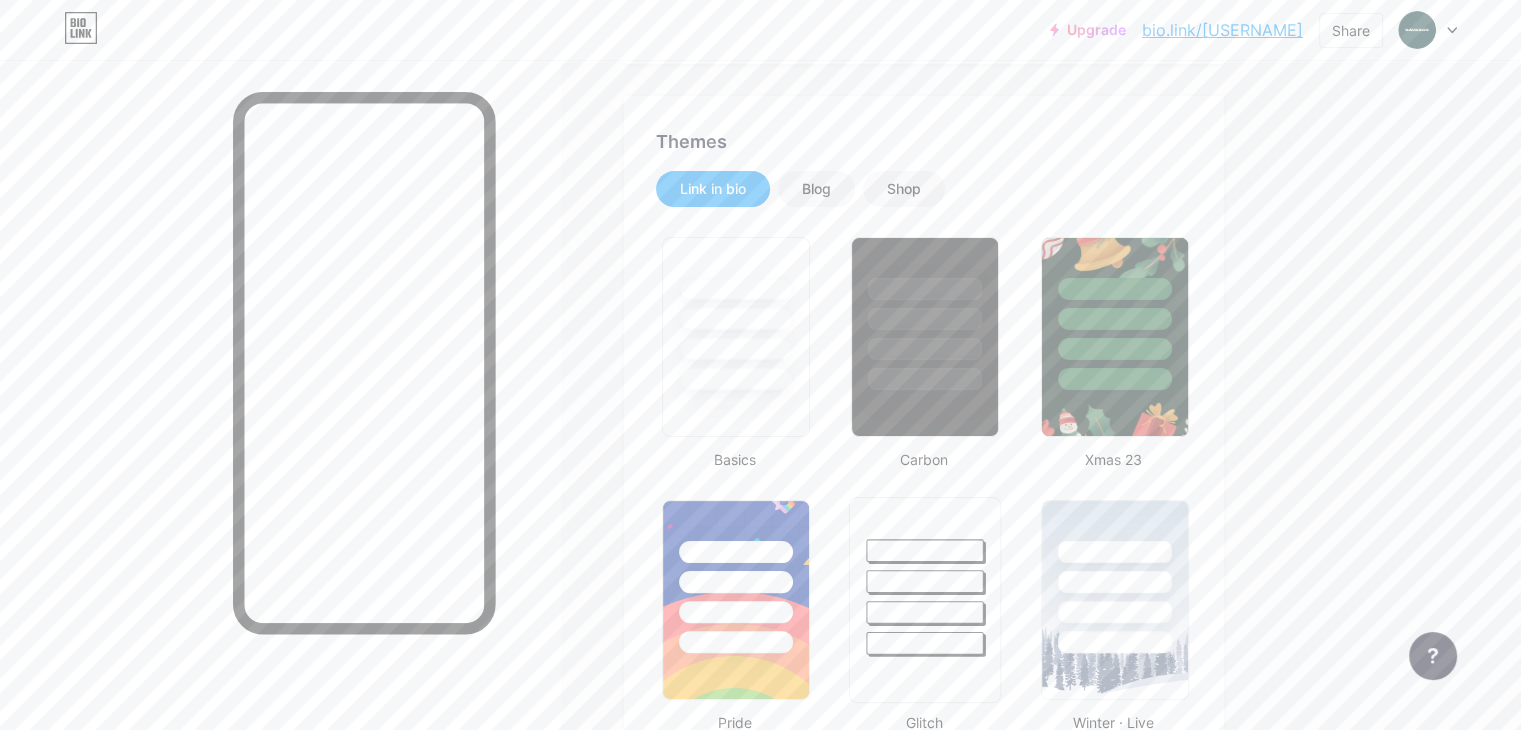 click at bounding box center [925, 349] 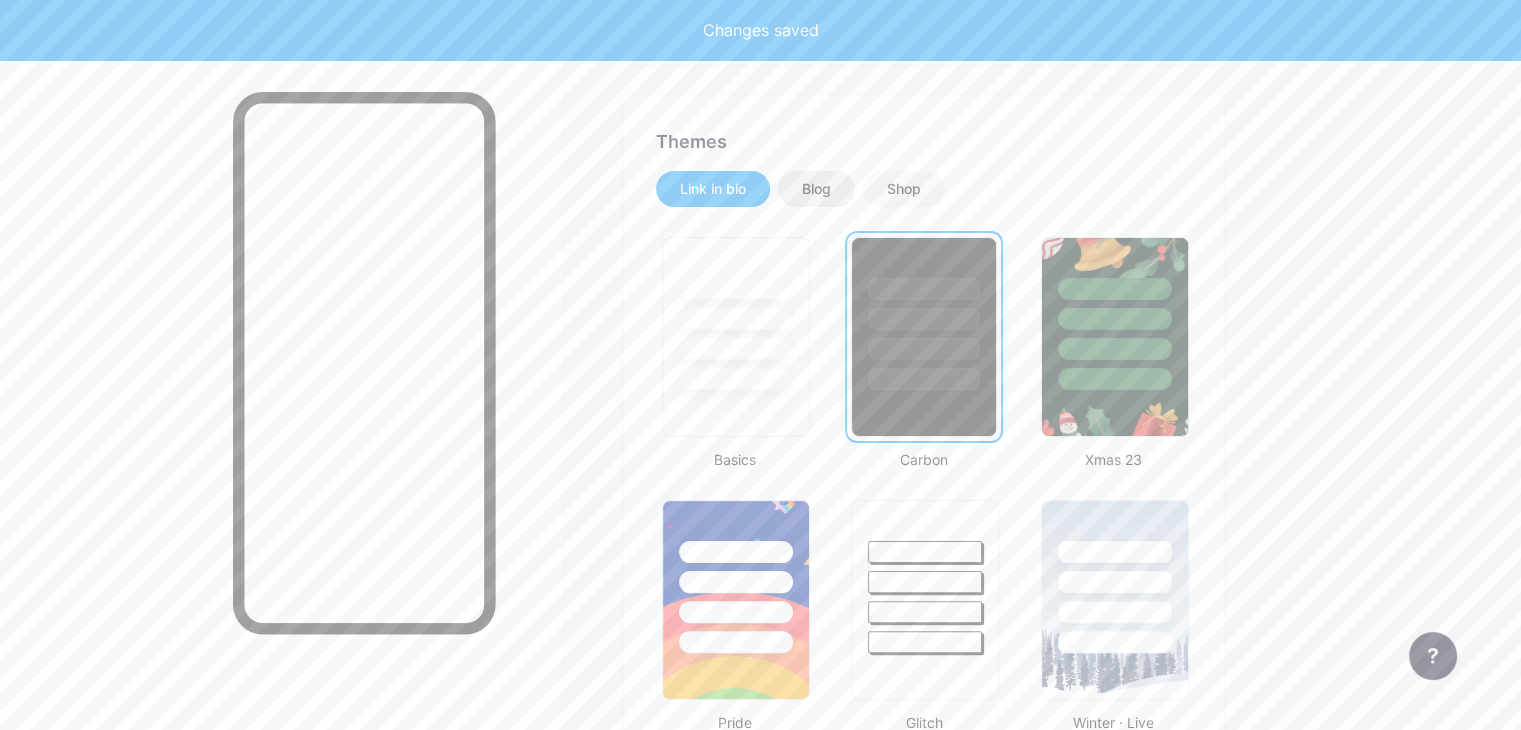 click on "Blog" at bounding box center [816, 189] 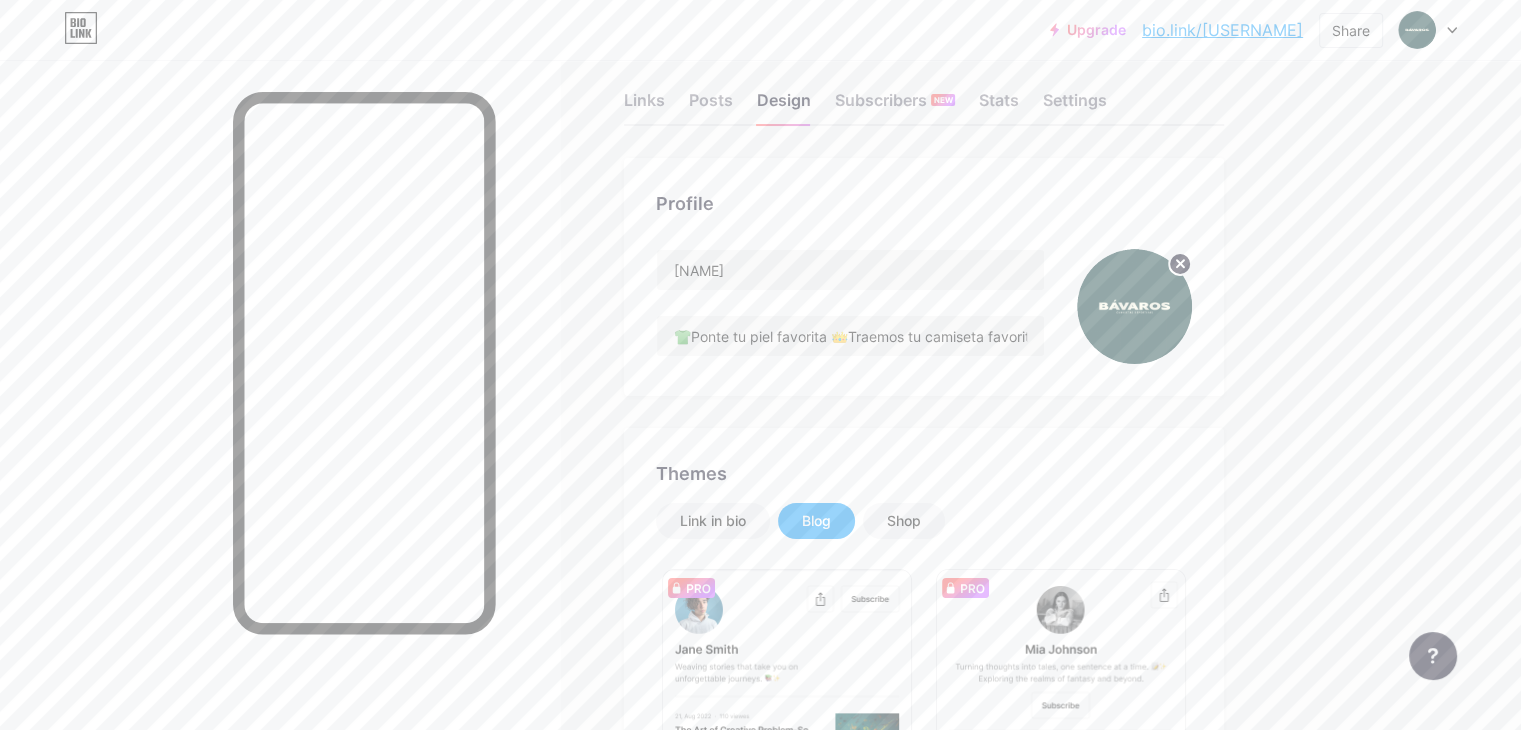 scroll, scrollTop: 0, scrollLeft: 0, axis: both 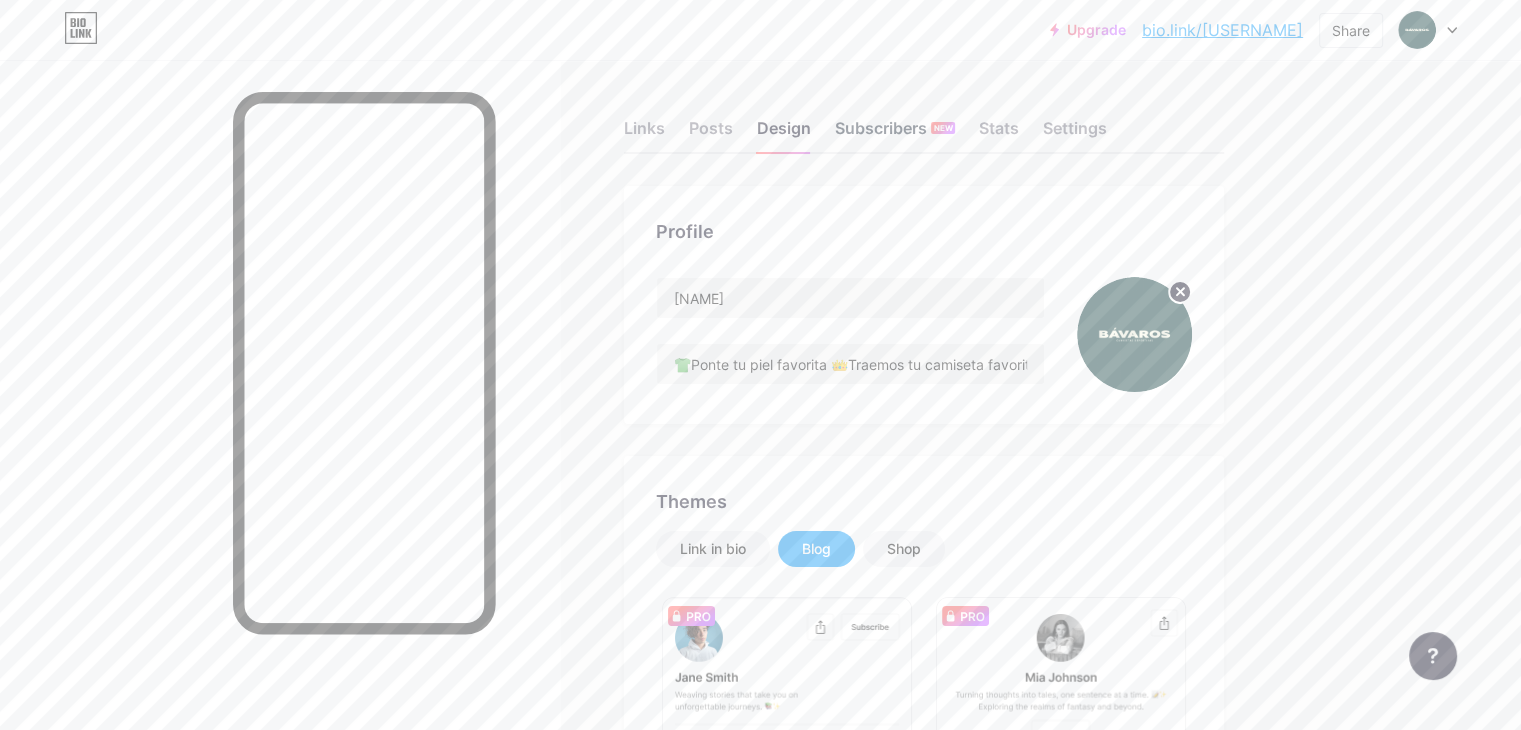 click on "Subscribers
NEW" at bounding box center (895, 134) 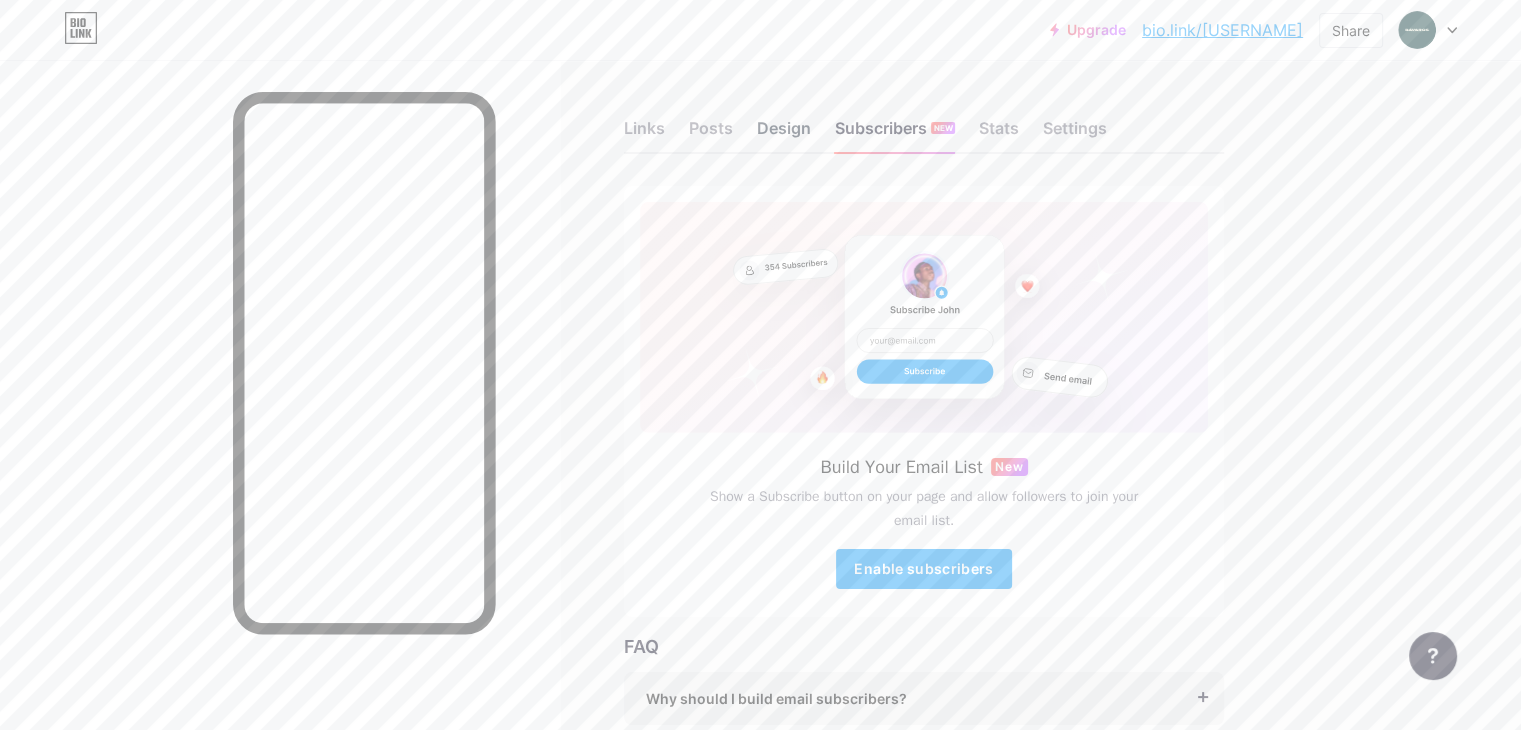 click on "Design" at bounding box center (784, 134) 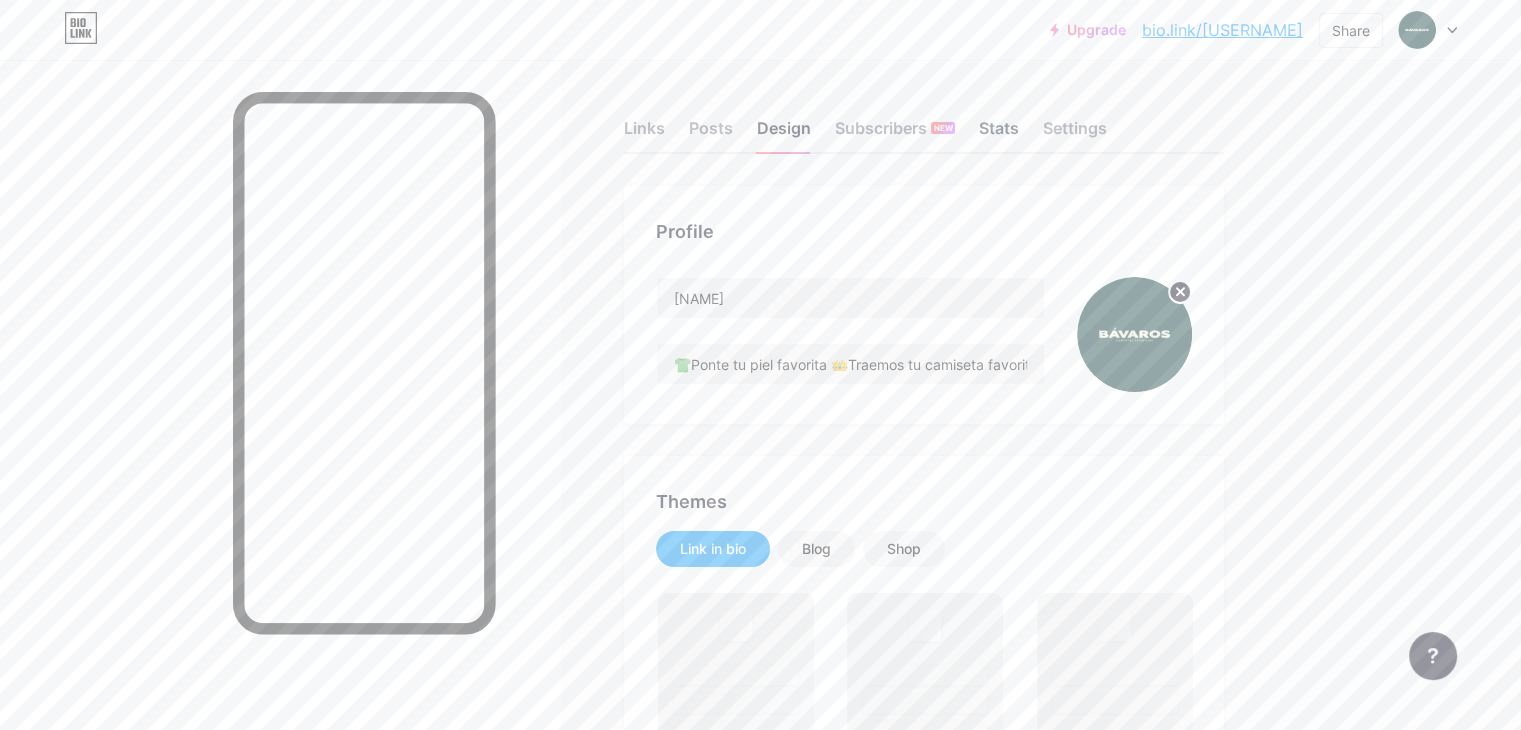 click on "Stats" at bounding box center (999, 134) 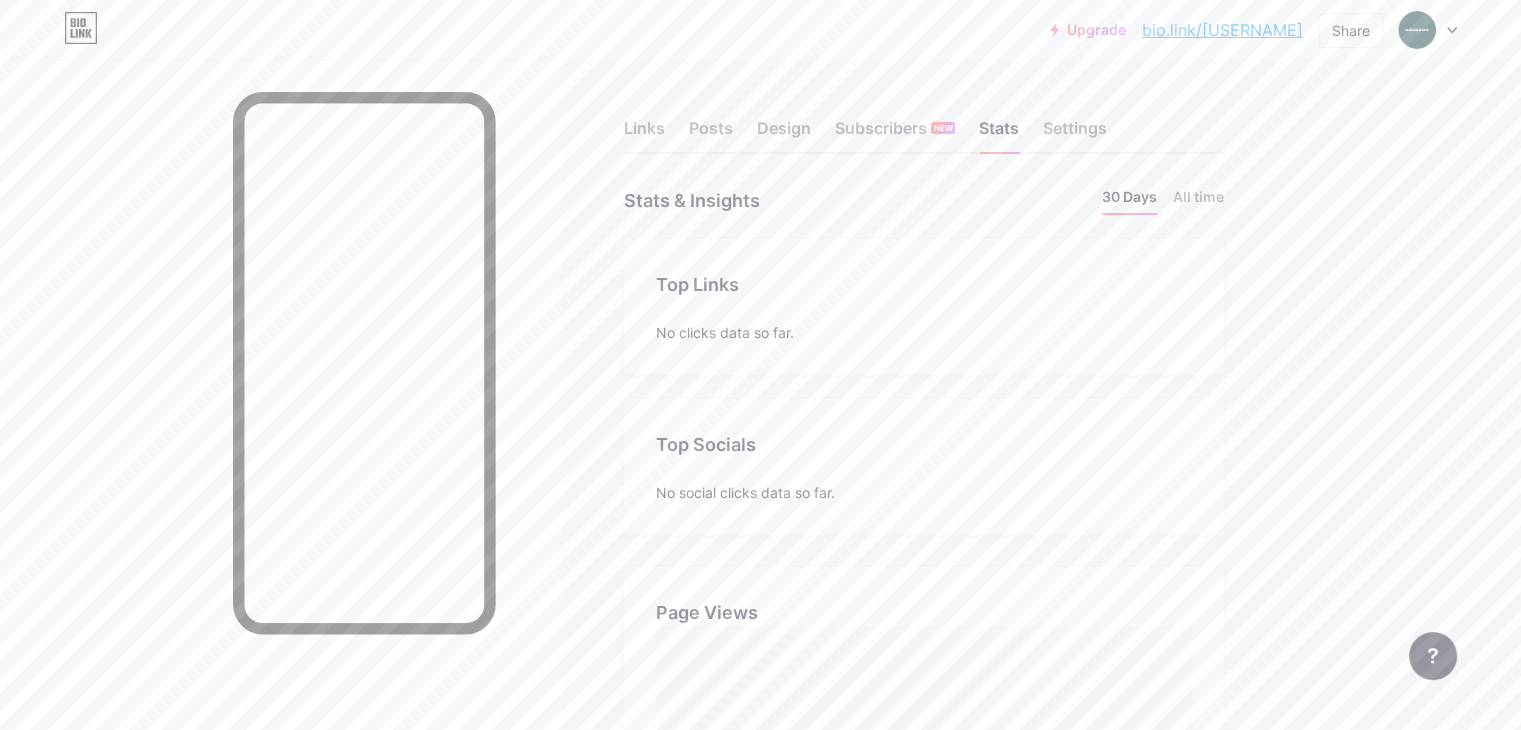 scroll, scrollTop: 999270, scrollLeft: 998479, axis: both 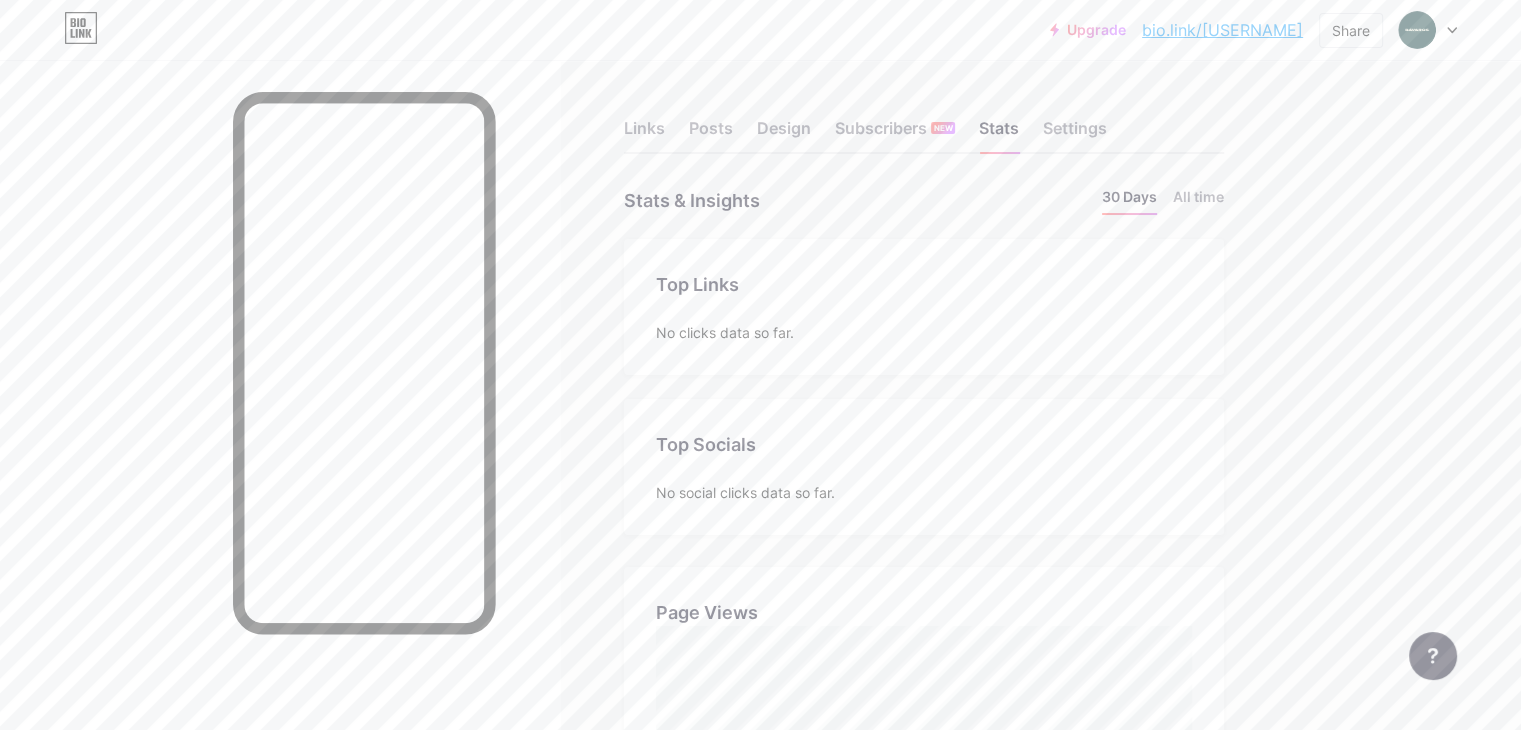 drag, startPoint x: 1201, startPoint y: 103, endPoint x: 1175, endPoint y: 122, distance: 32.202484 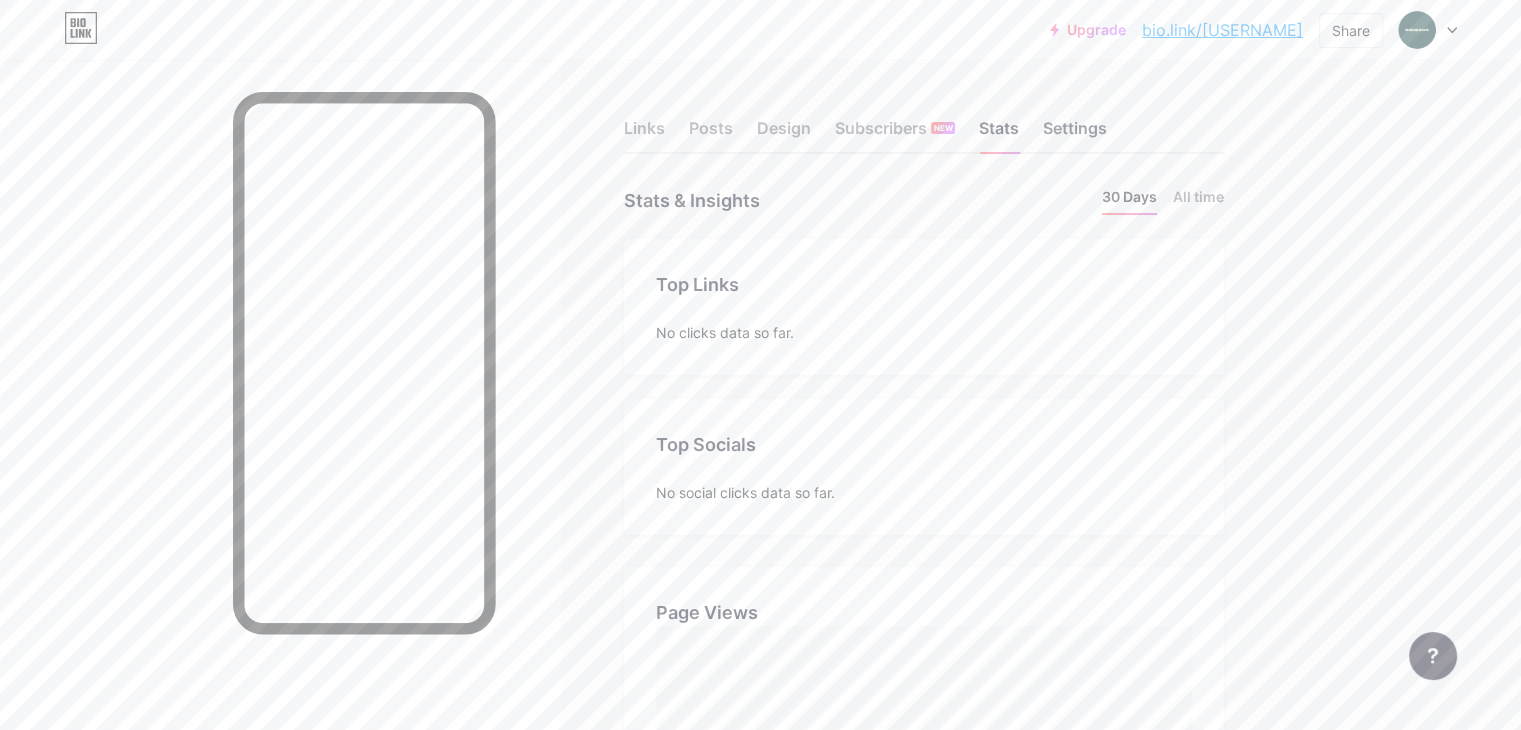 click on "Settings" at bounding box center [1075, 134] 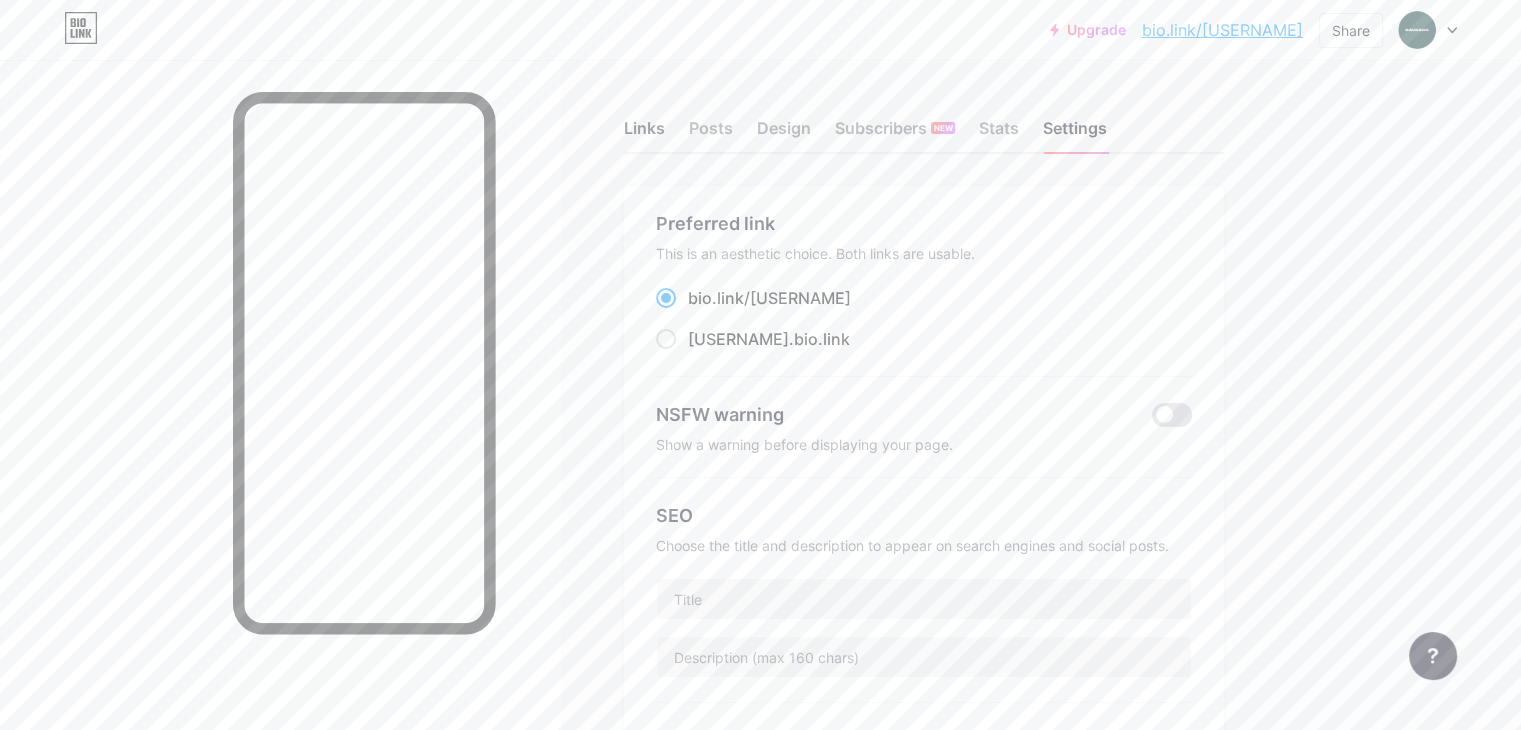click on "Links" at bounding box center [644, 134] 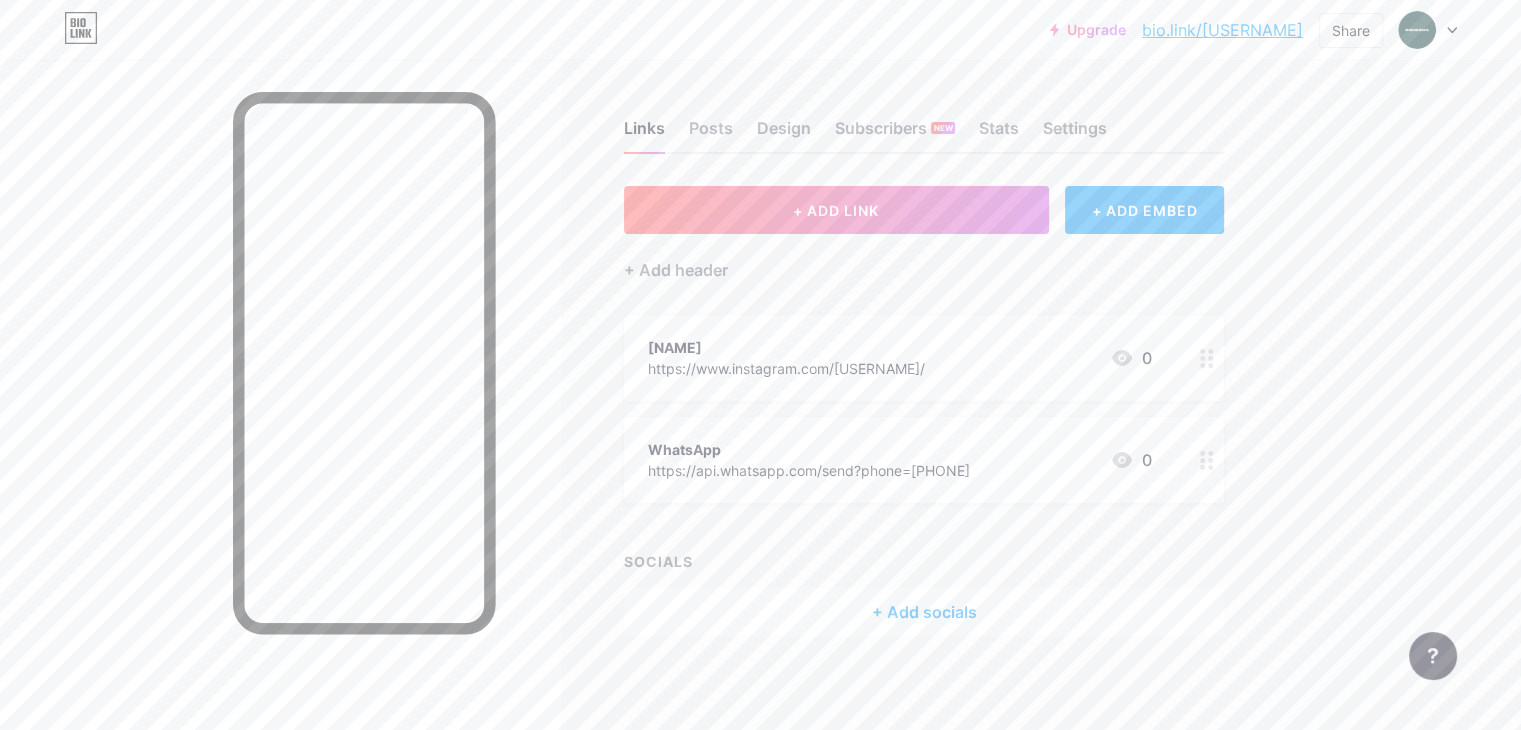click at bounding box center (1428, 30) 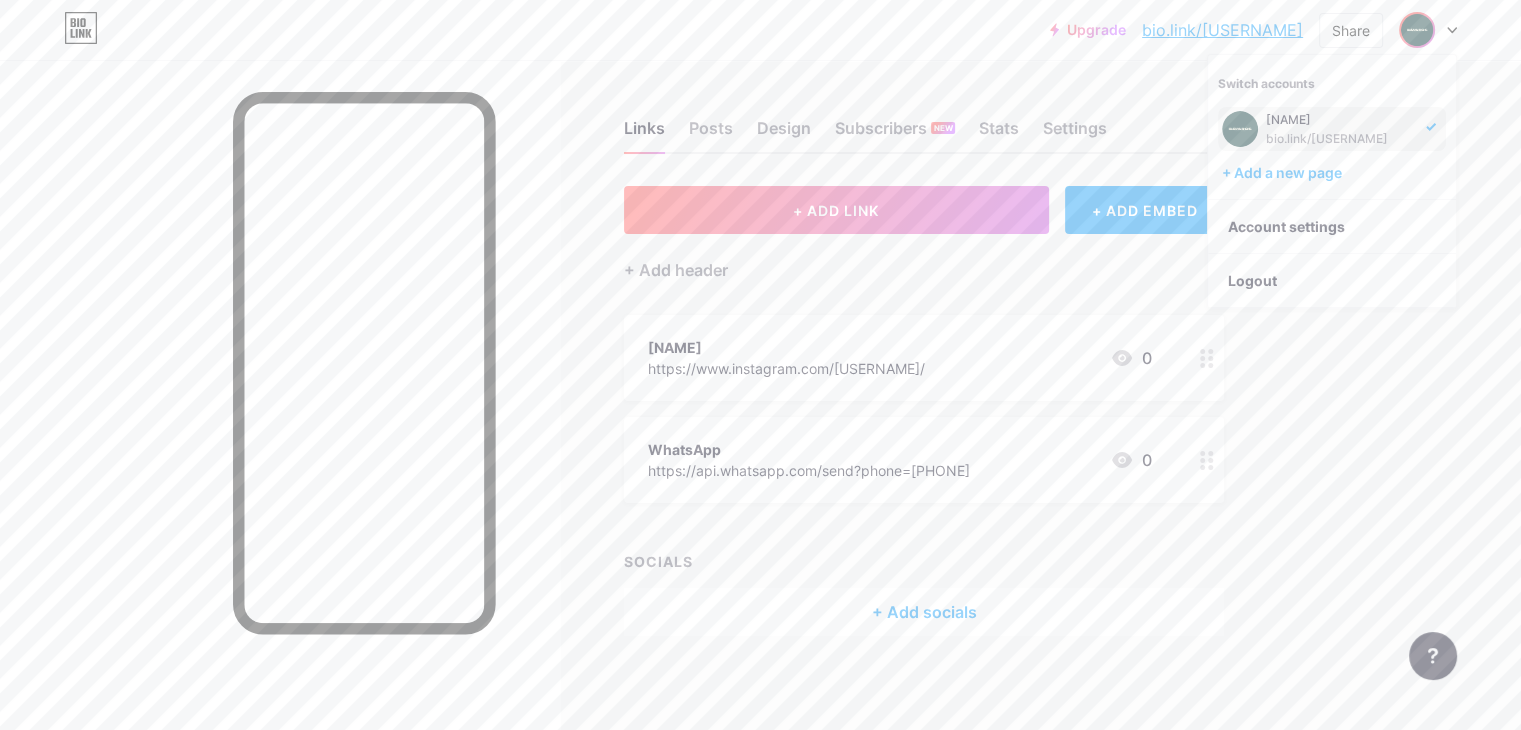 click on "bio.link/[USERNAME]" at bounding box center (1340, 139) 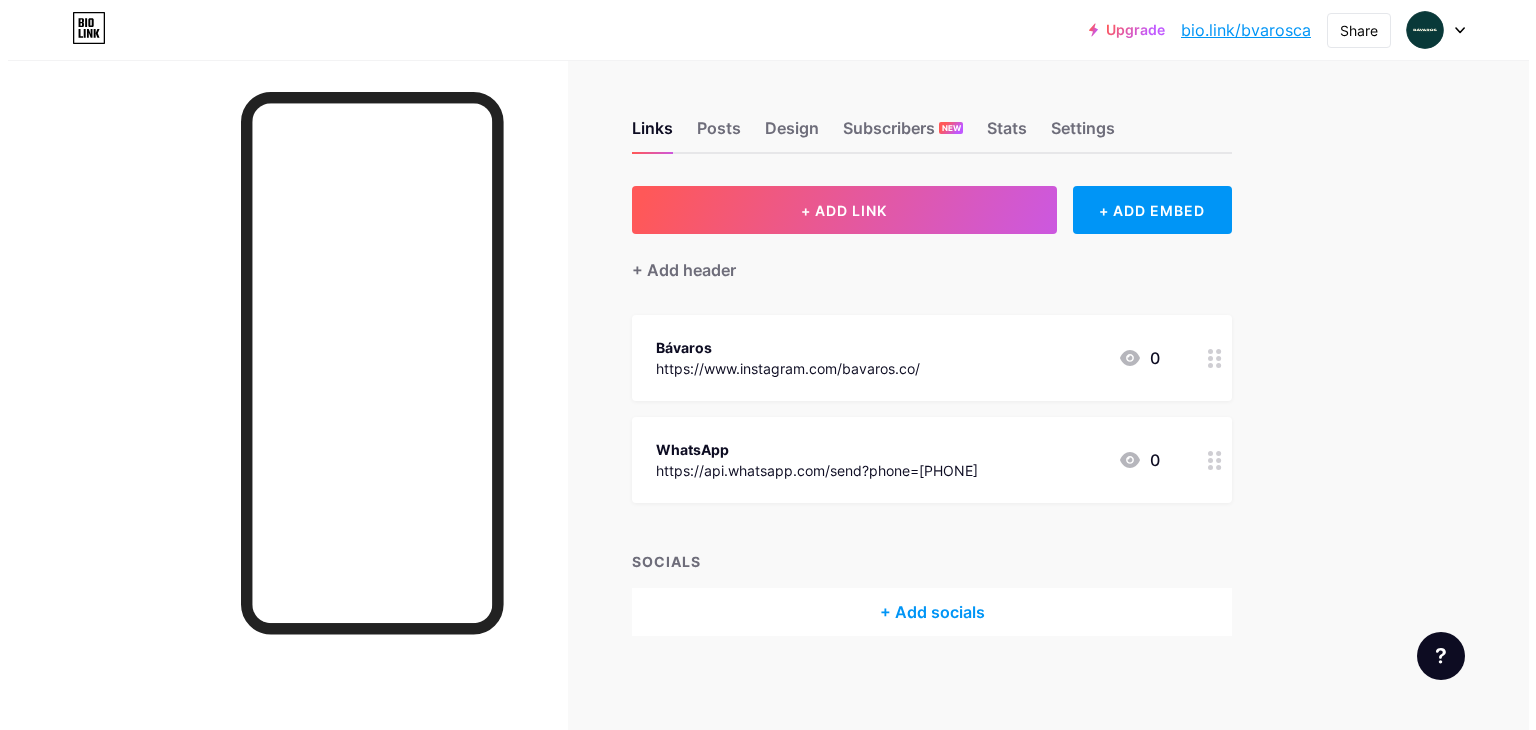 scroll, scrollTop: 0, scrollLeft: 0, axis: both 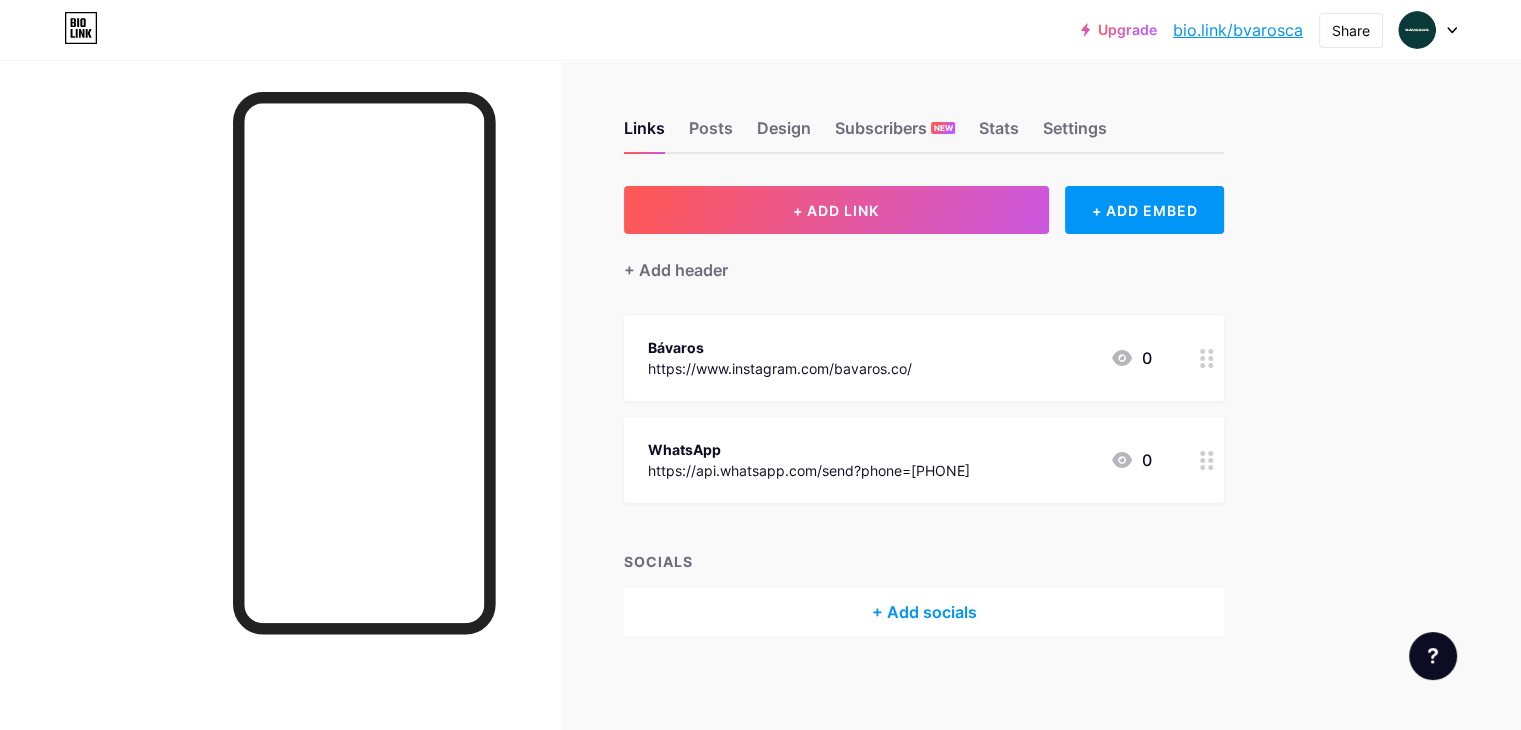 click on "+ Add header" at bounding box center (924, 258) 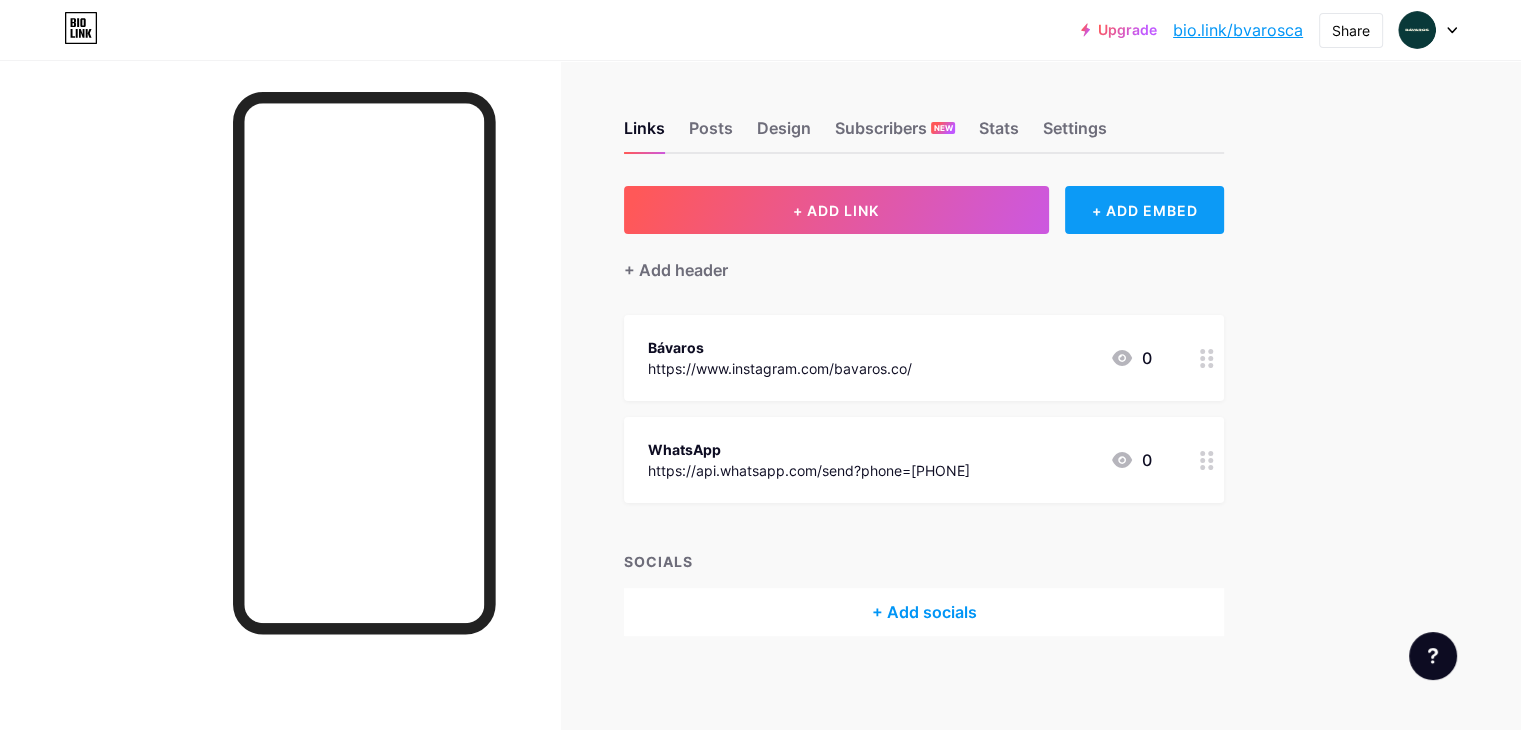 click on "+ ADD EMBED" at bounding box center (1144, 210) 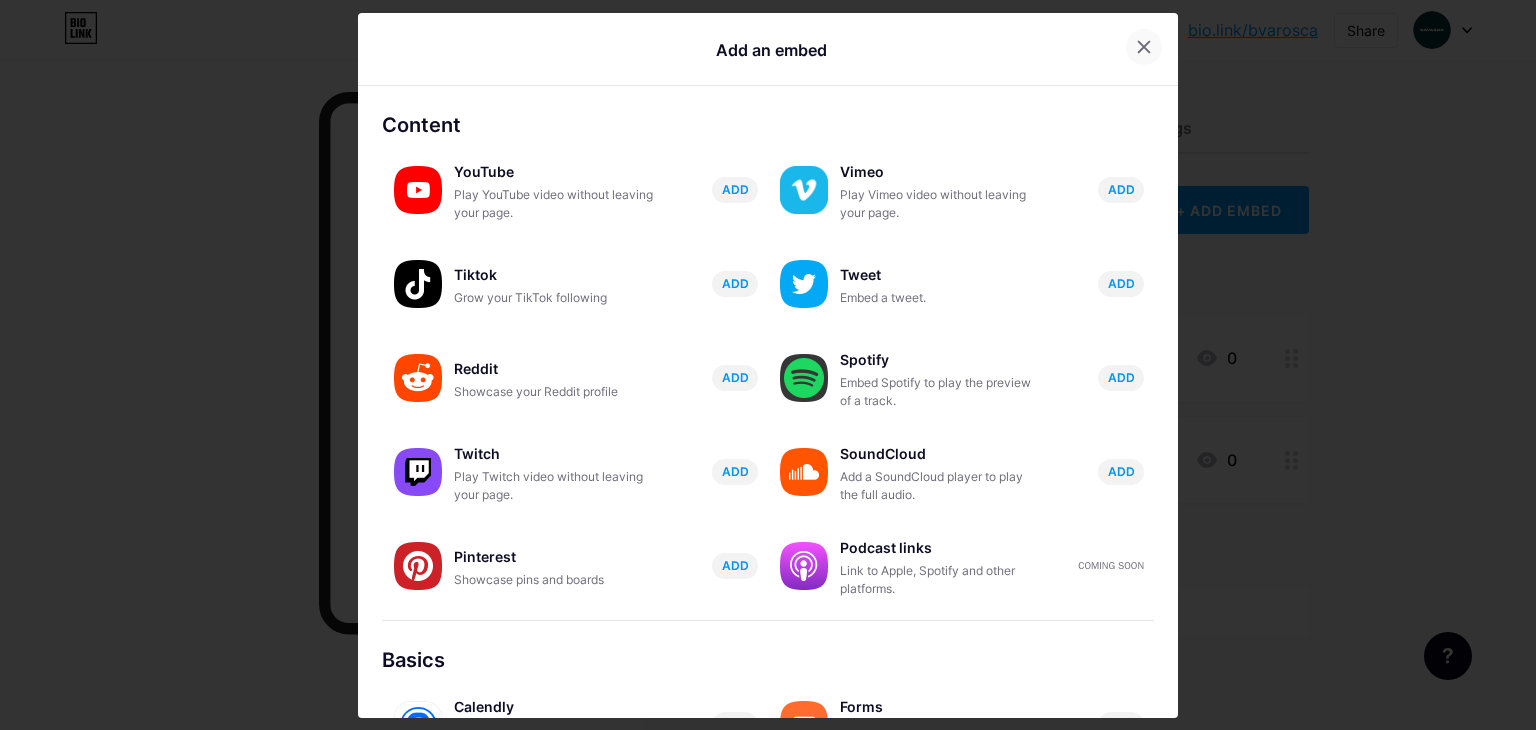 click 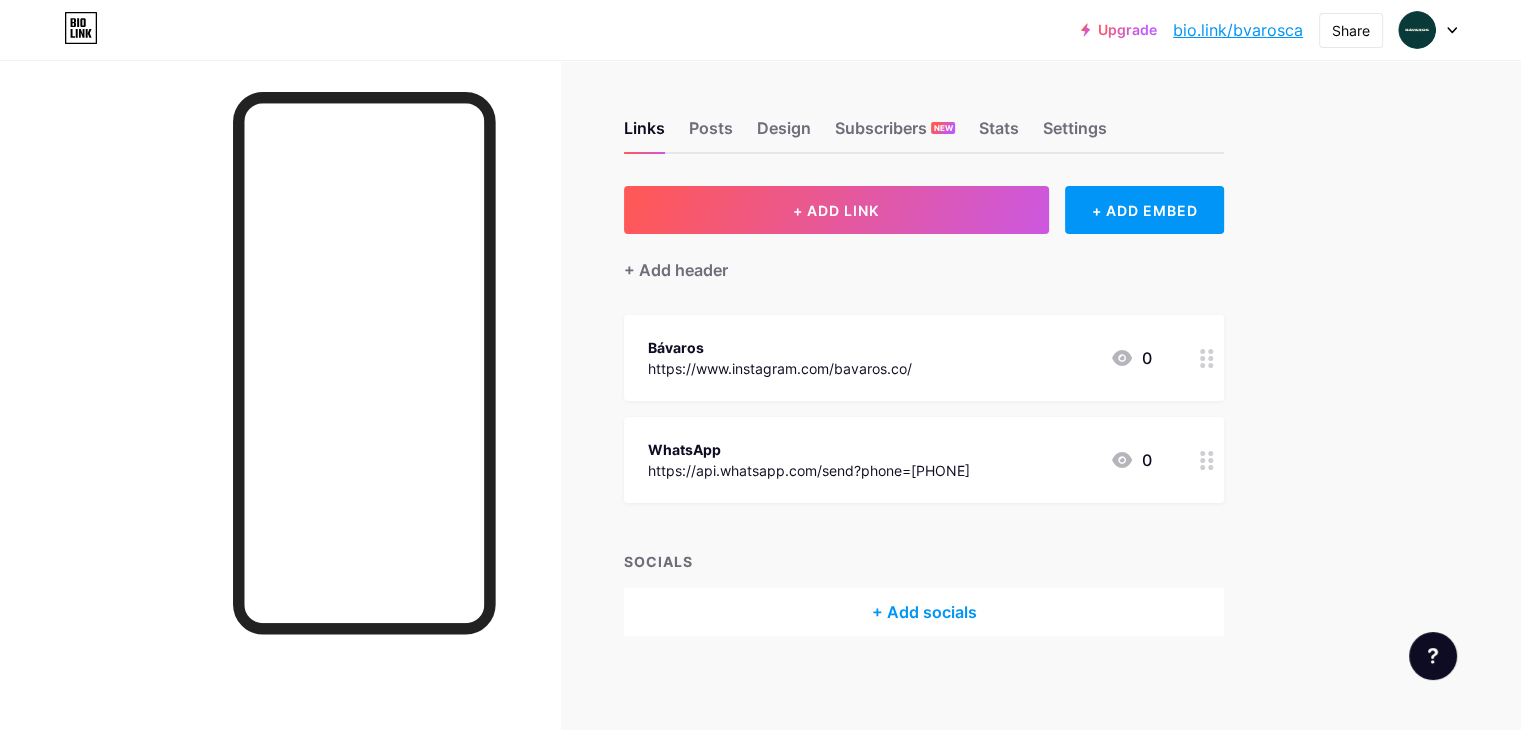 click 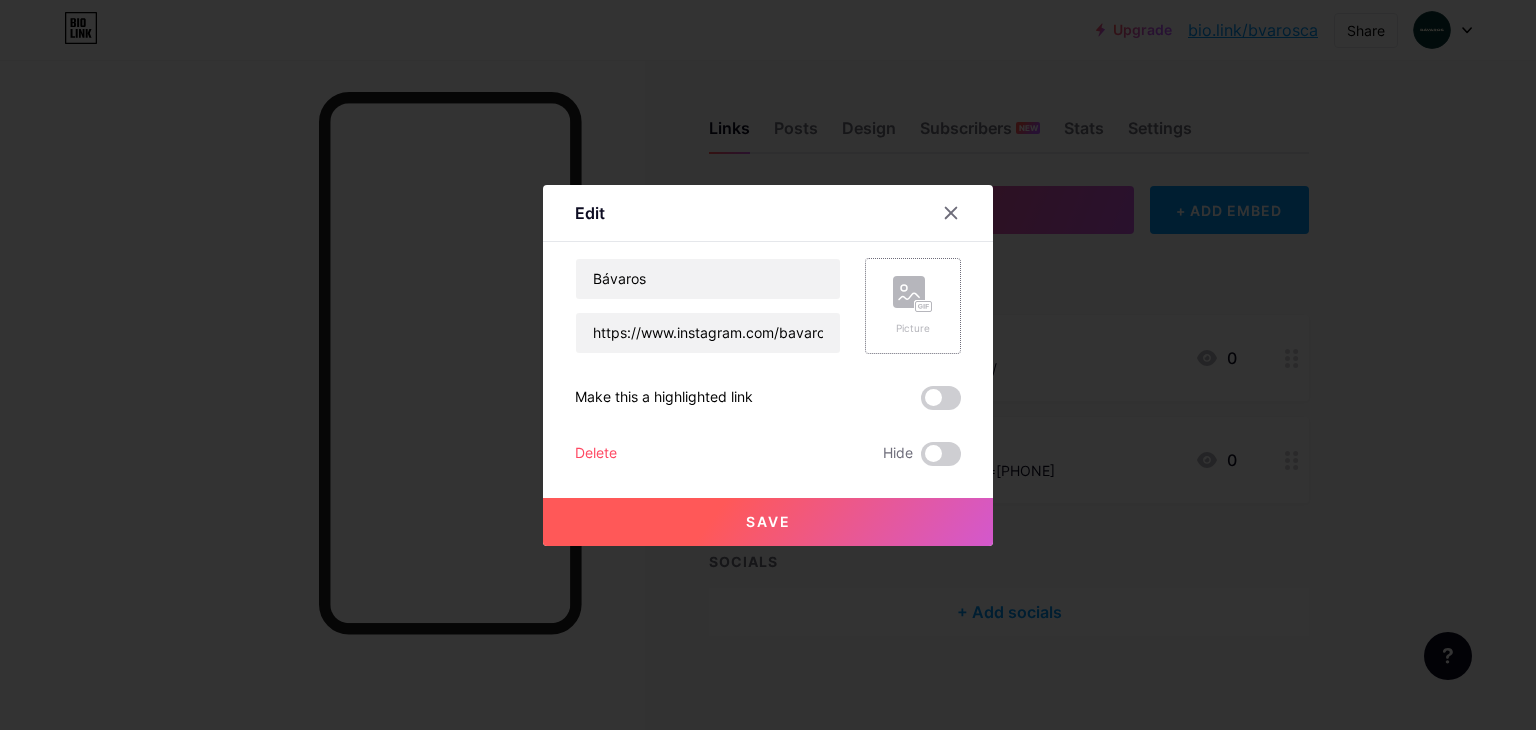 click on "Picture" at bounding box center (913, 328) 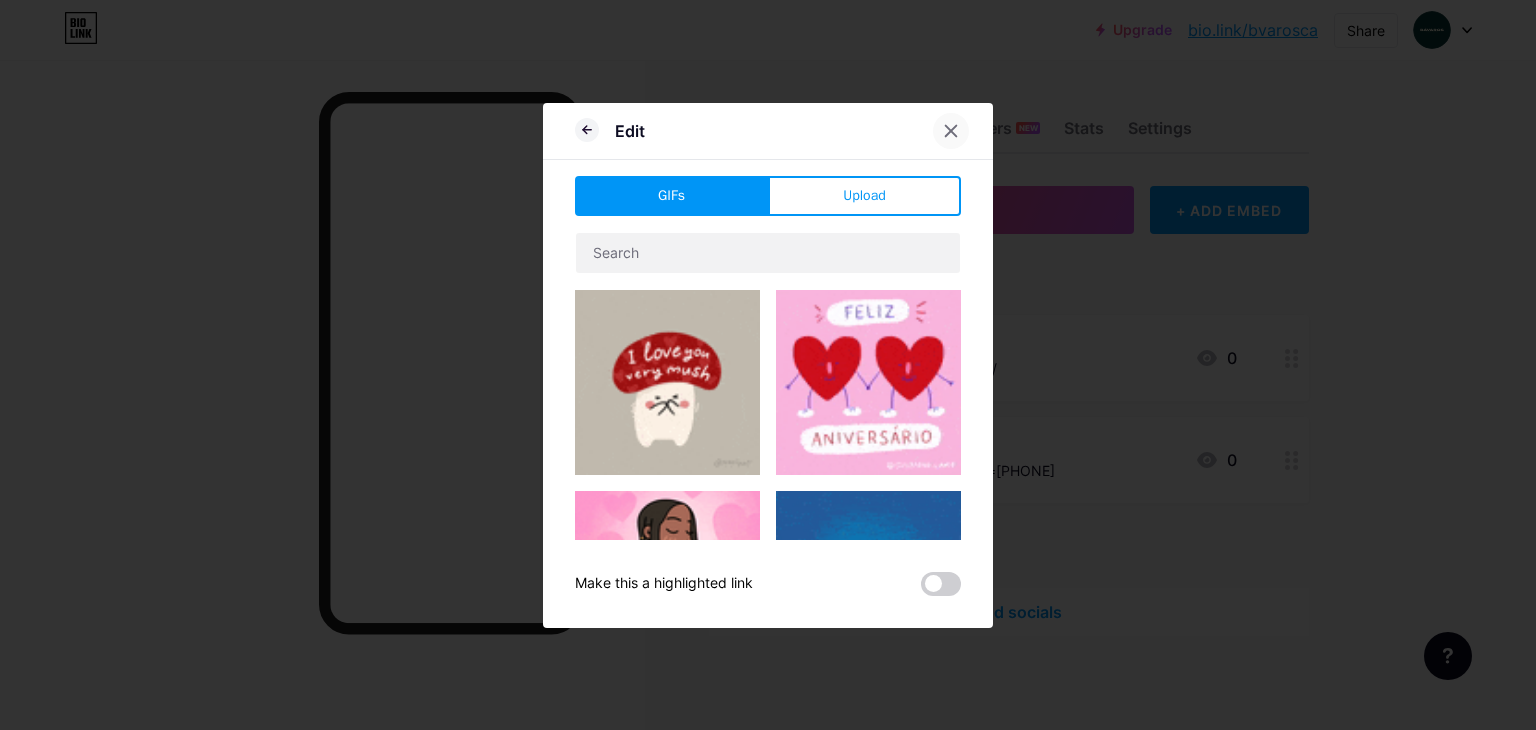click 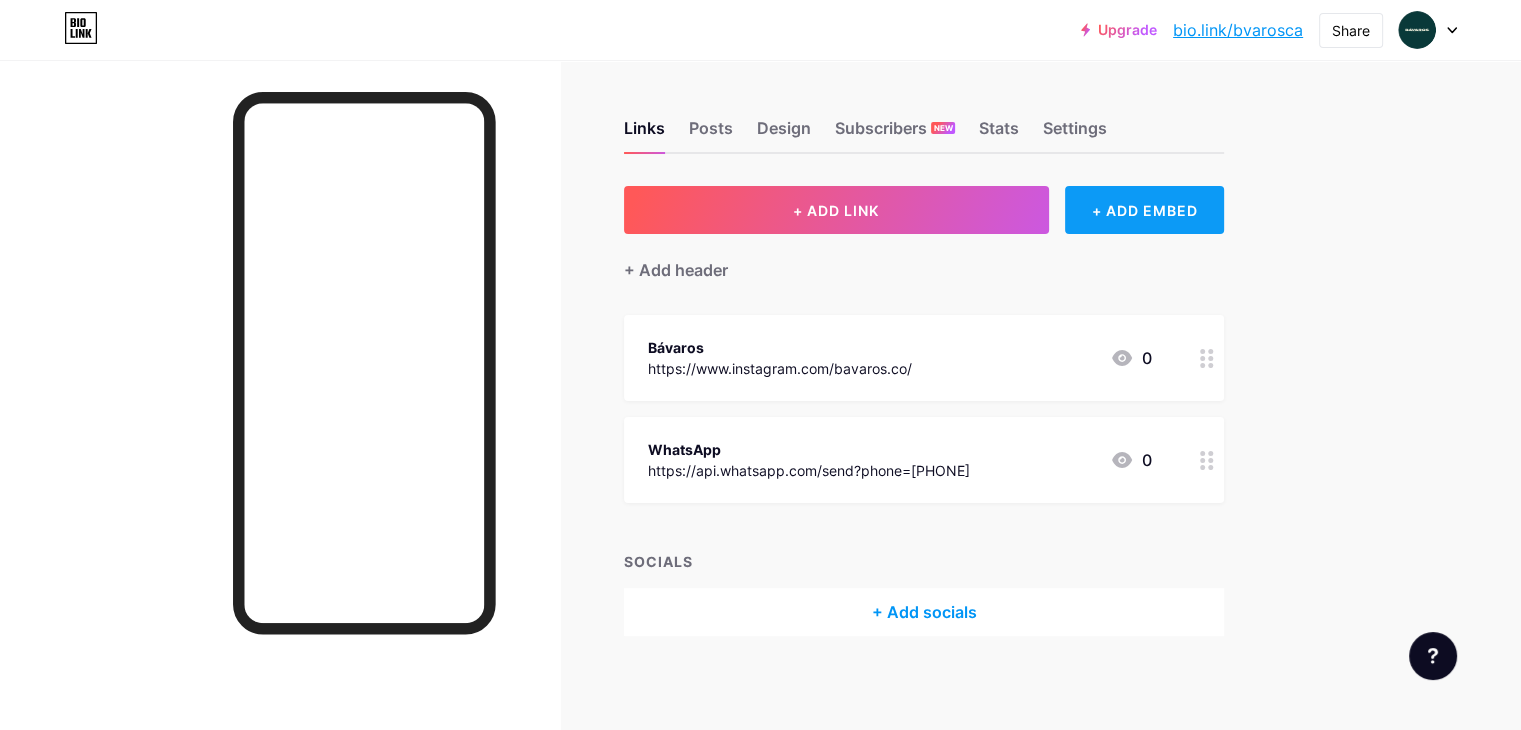 click on "+ ADD EMBED" at bounding box center (1144, 210) 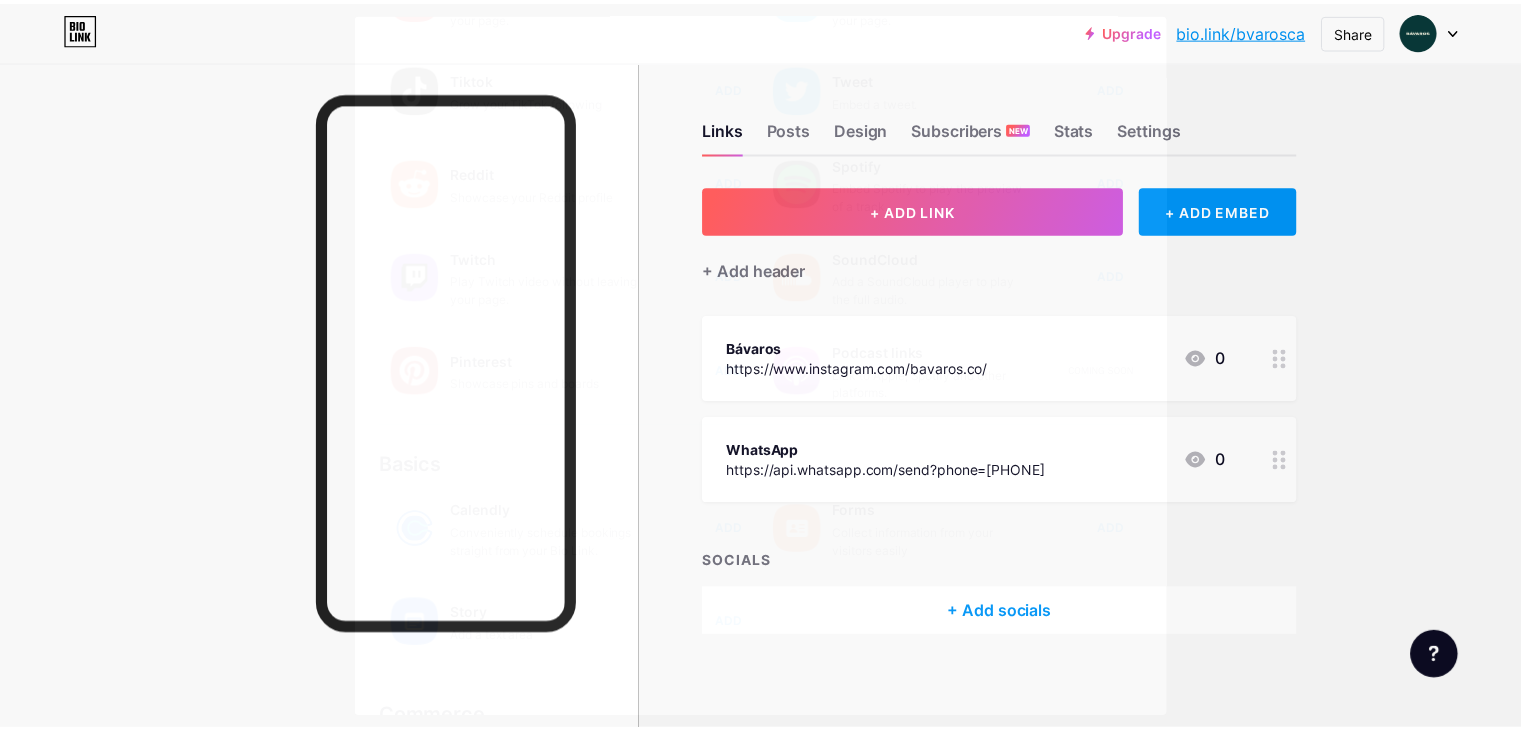 scroll, scrollTop: 200, scrollLeft: 0, axis: vertical 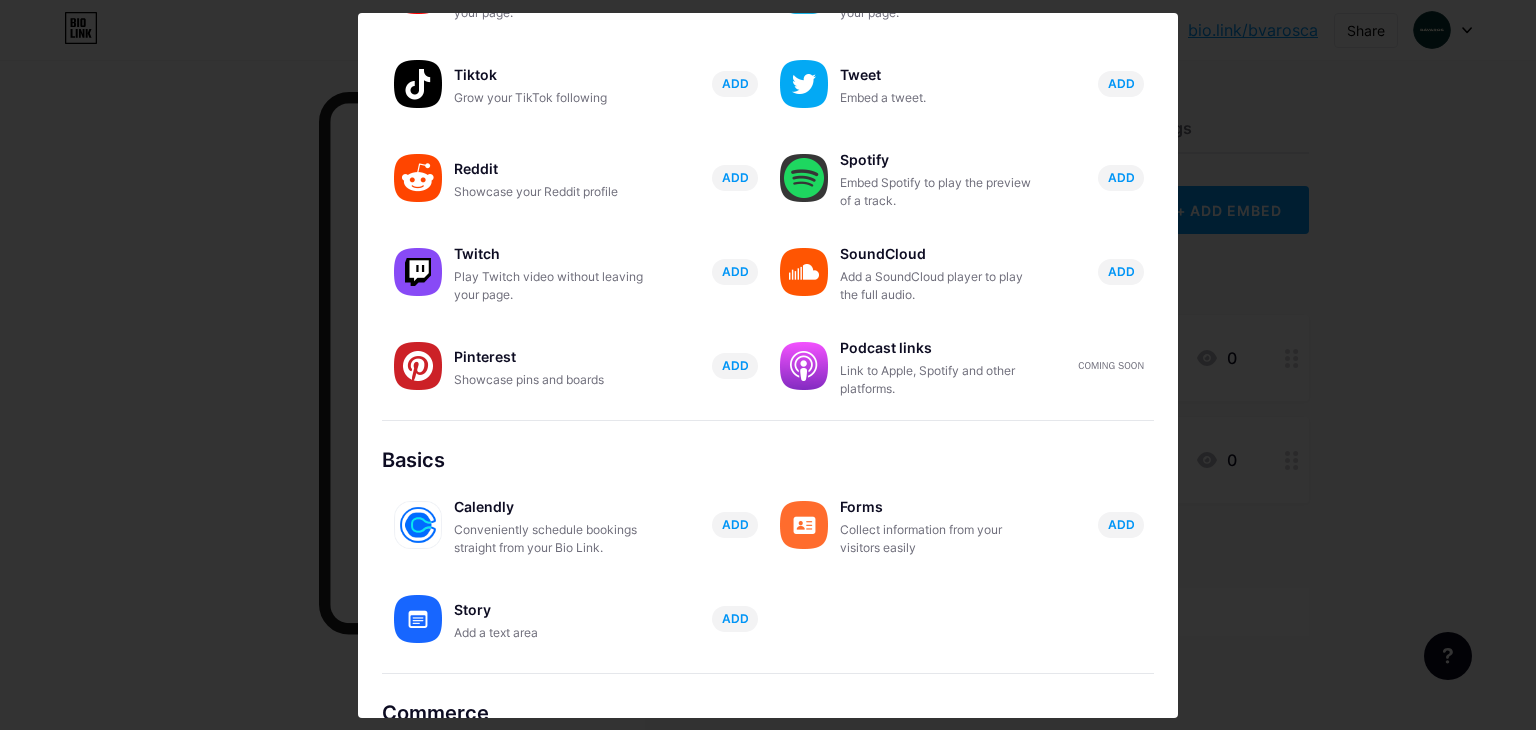 click at bounding box center [768, 365] 